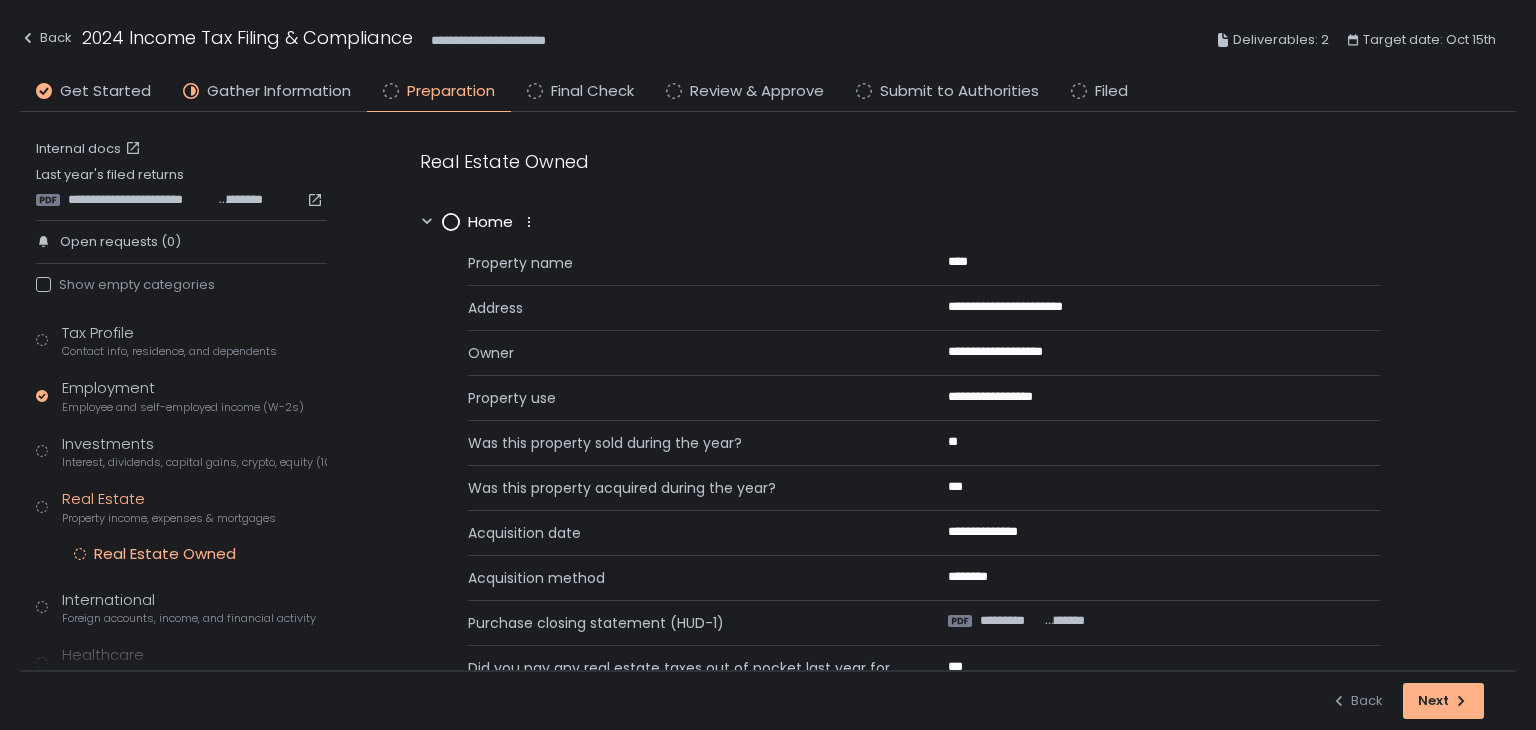 scroll, scrollTop: 0, scrollLeft: 0, axis: both 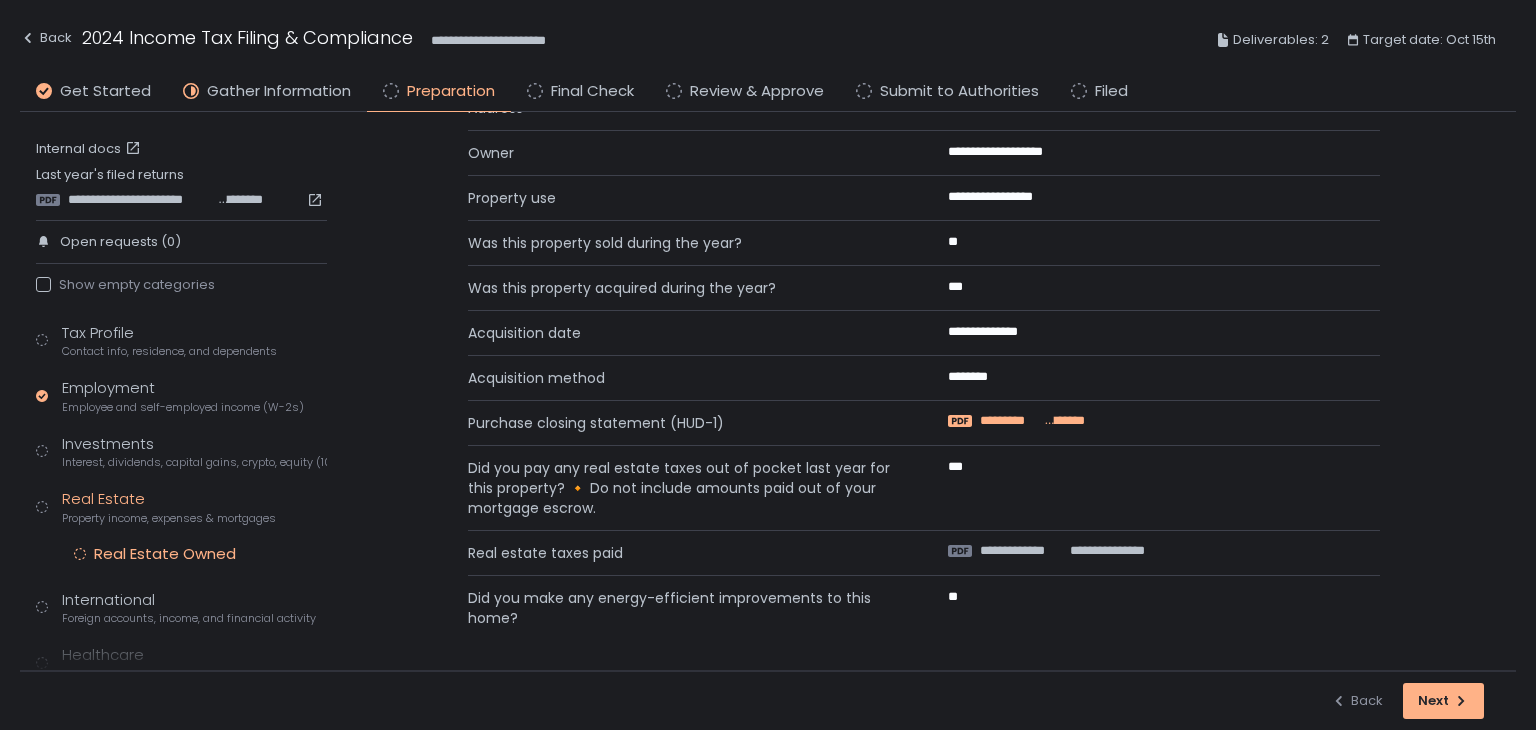 click on "*********" at bounding box center [1010, 421] 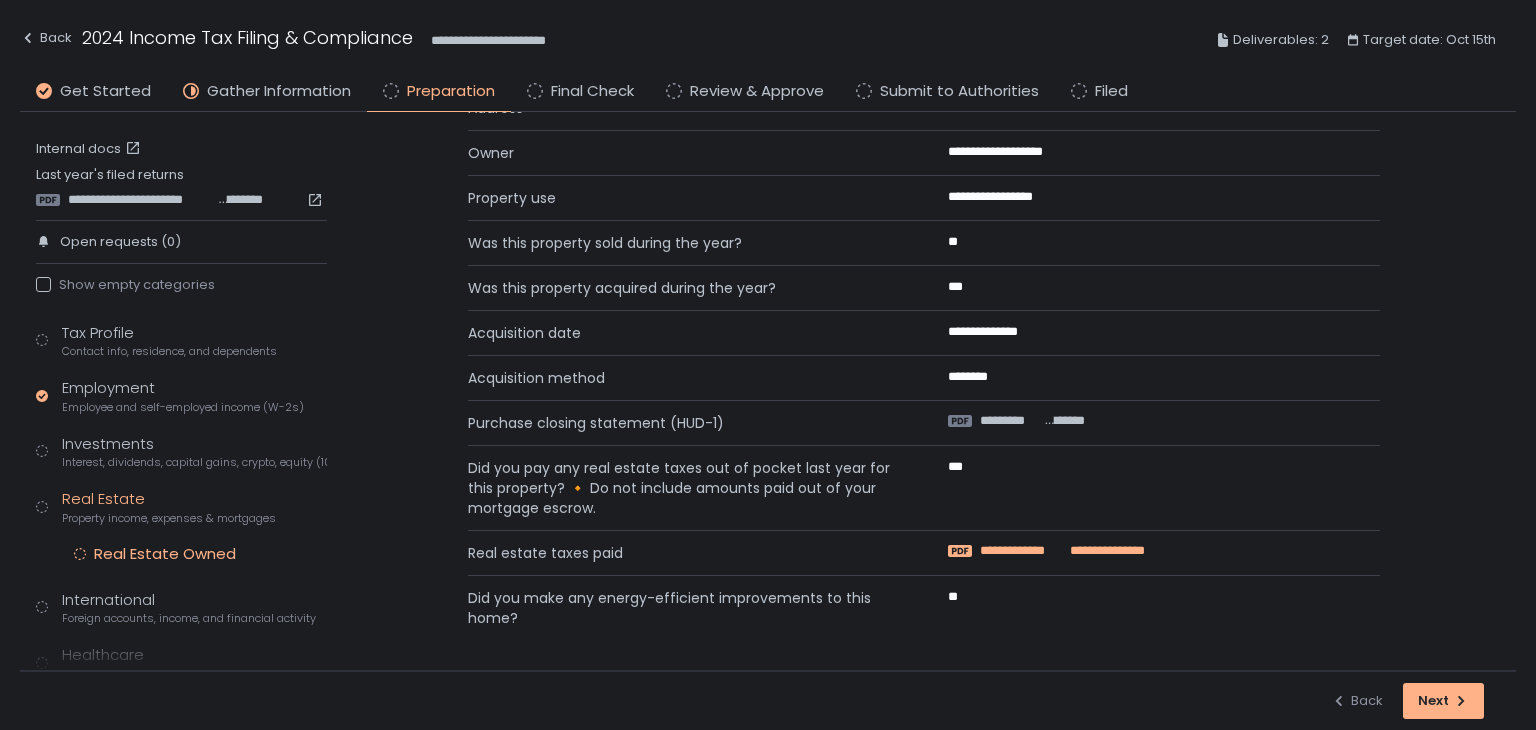 click on "**********" at bounding box center (1019, 551) 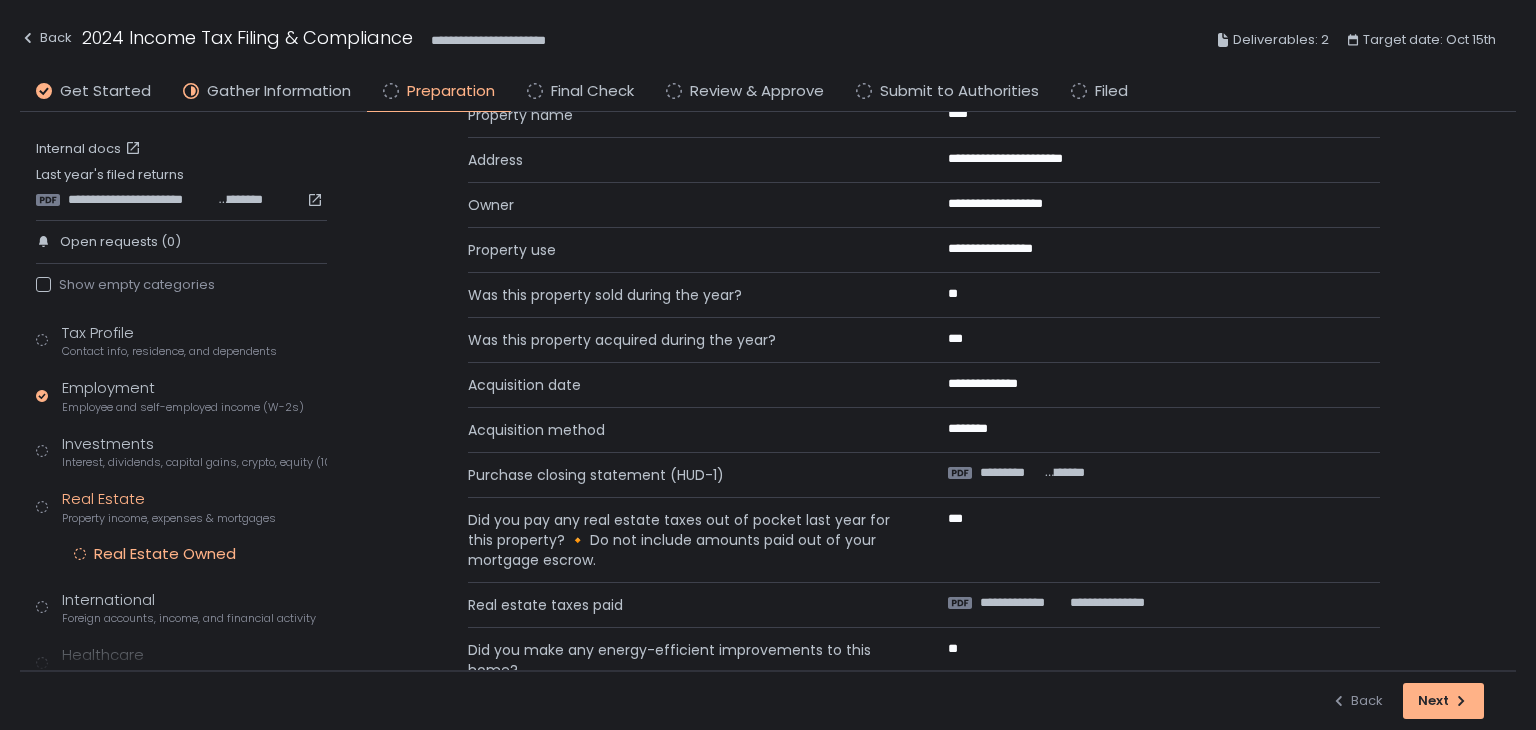 scroll, scrollTop: 100, scrollLeft: 0, axis: vertical 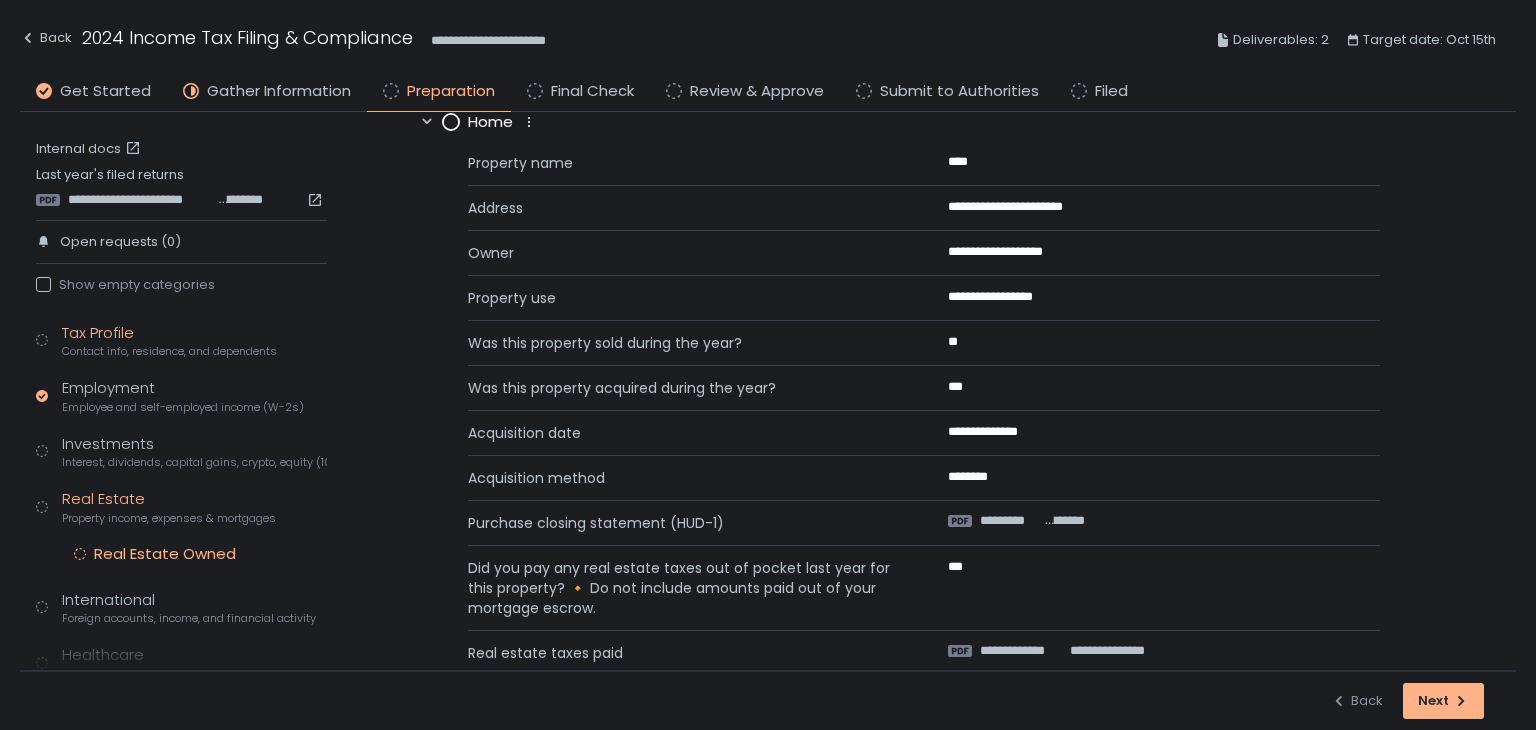 click on "Tax Profile Contact info, residence, and dependents" 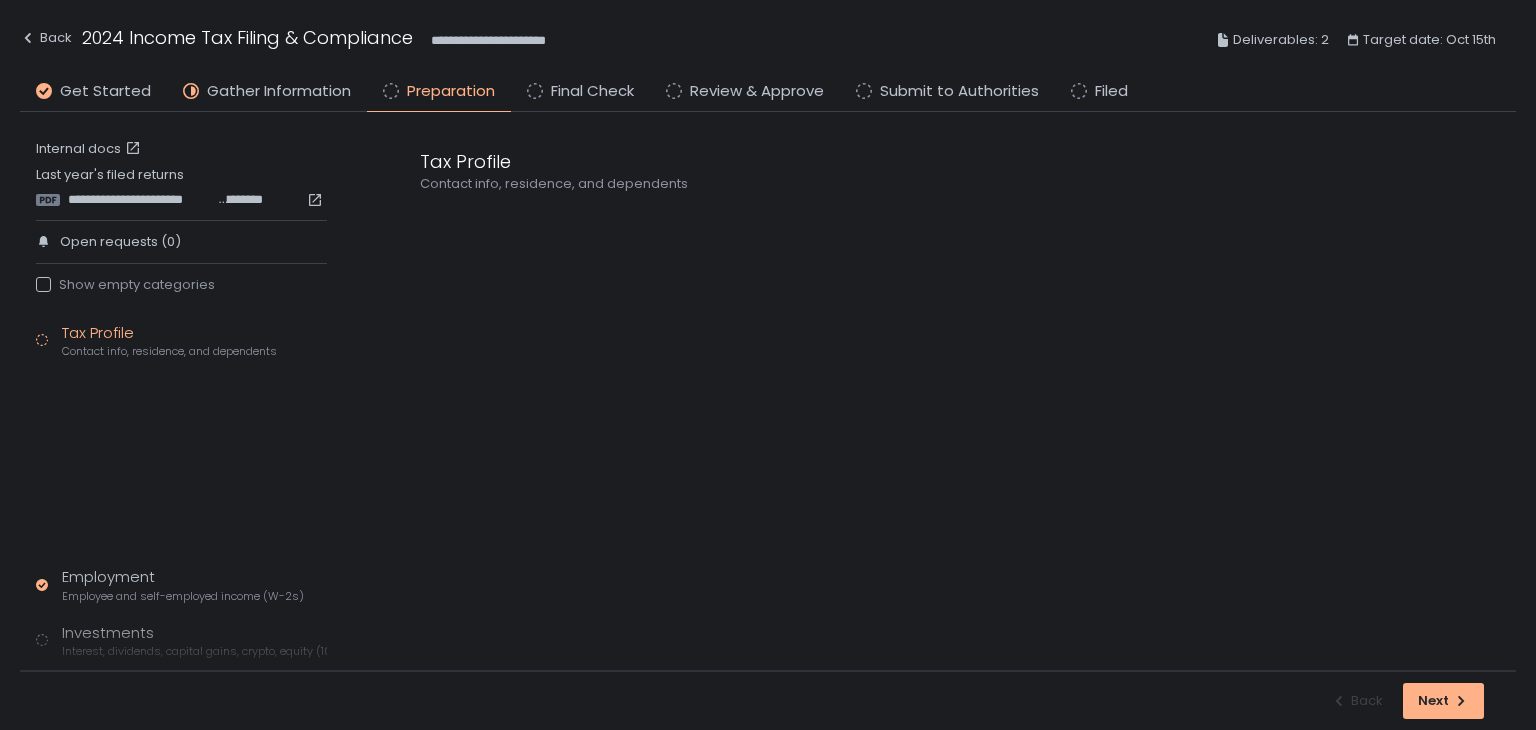 scroll, scrollTop: 0, scrollLeft: 0, axis: both 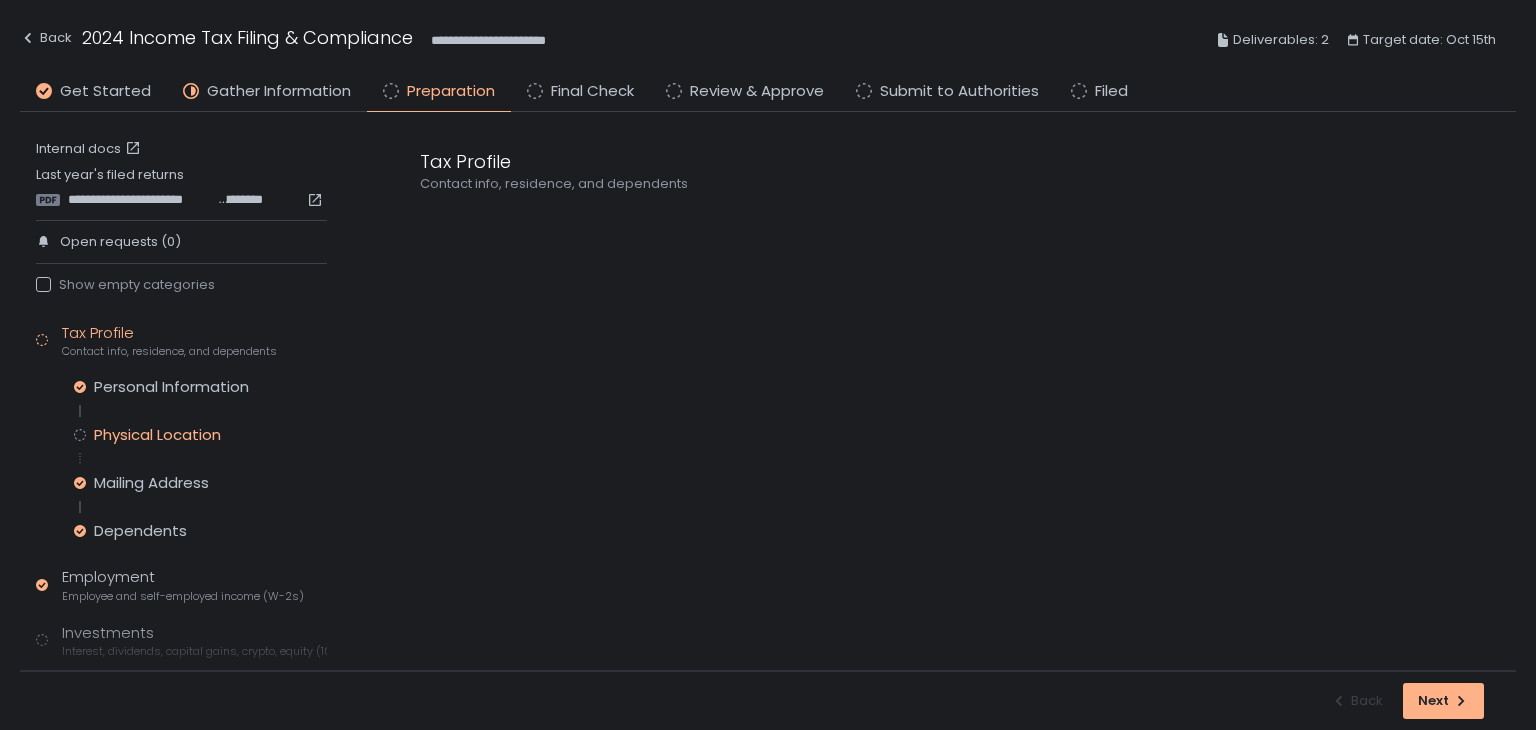 click on "Physical Location" 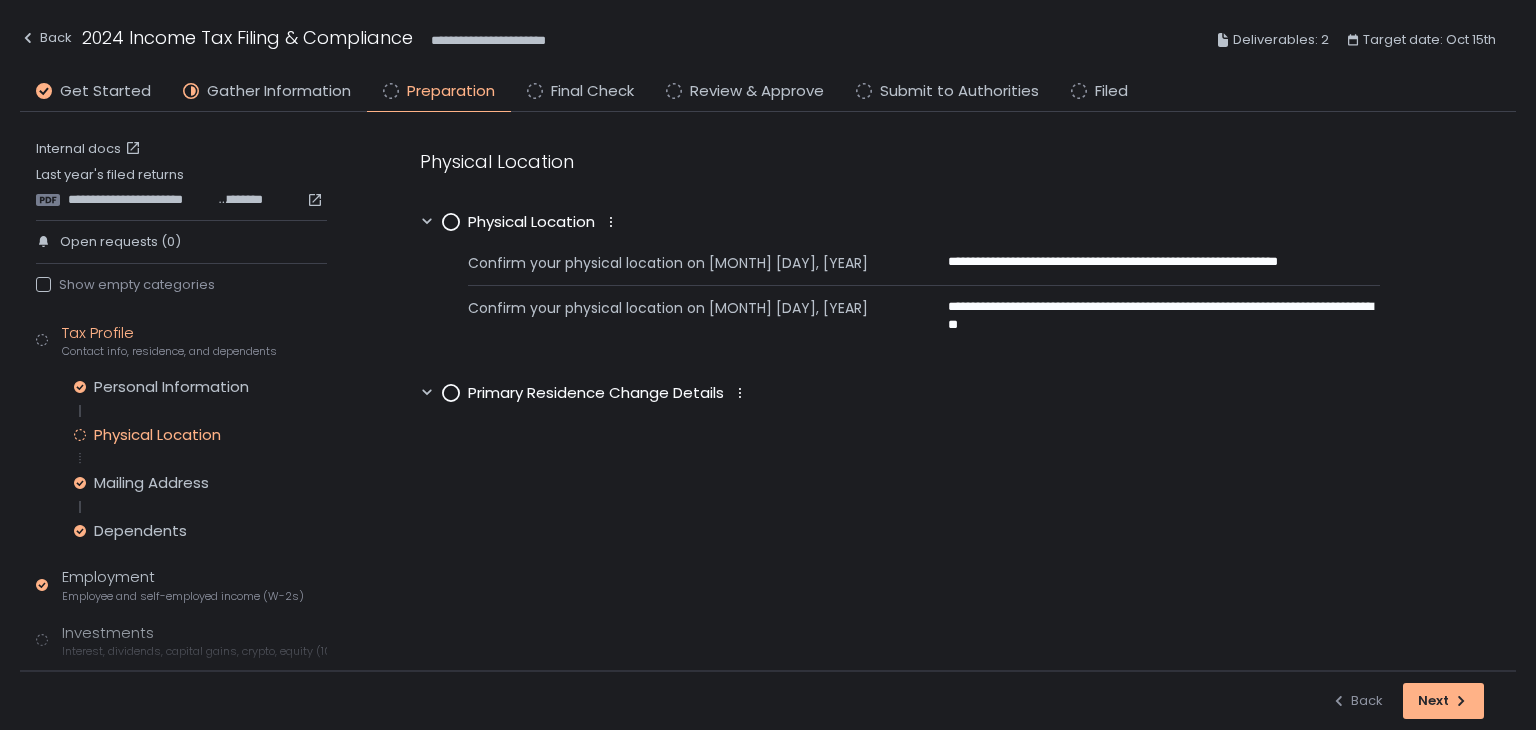 click 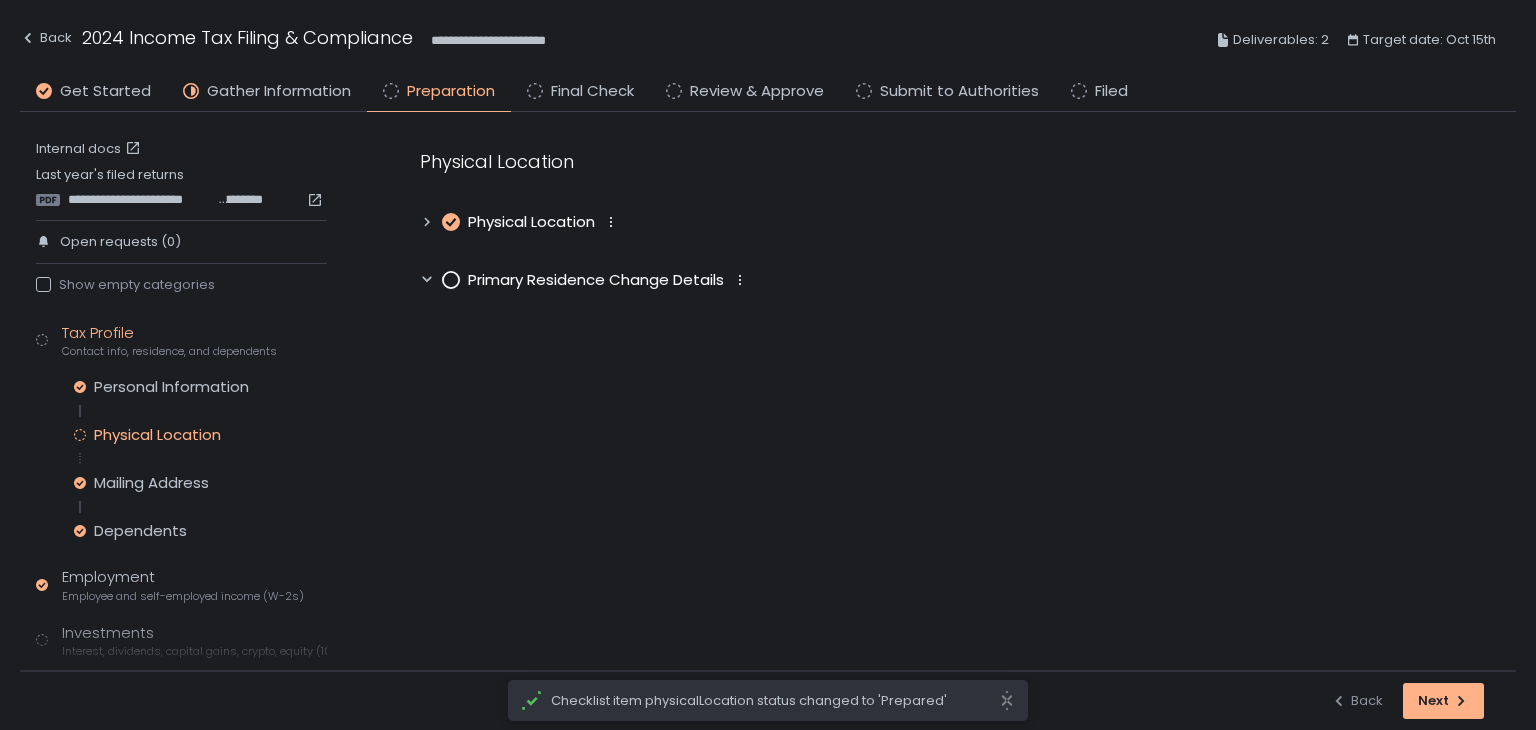 click 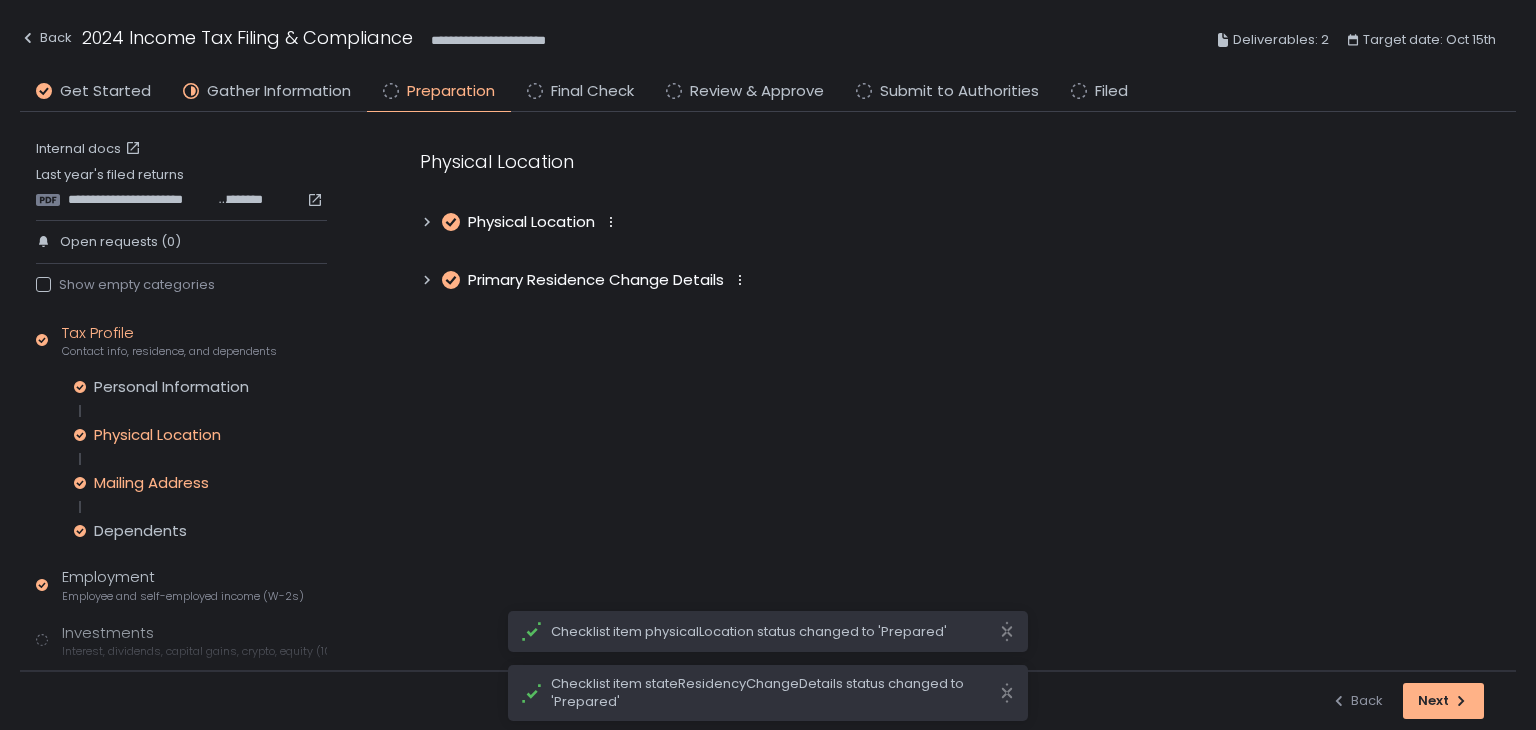 click on "Mailing Address" 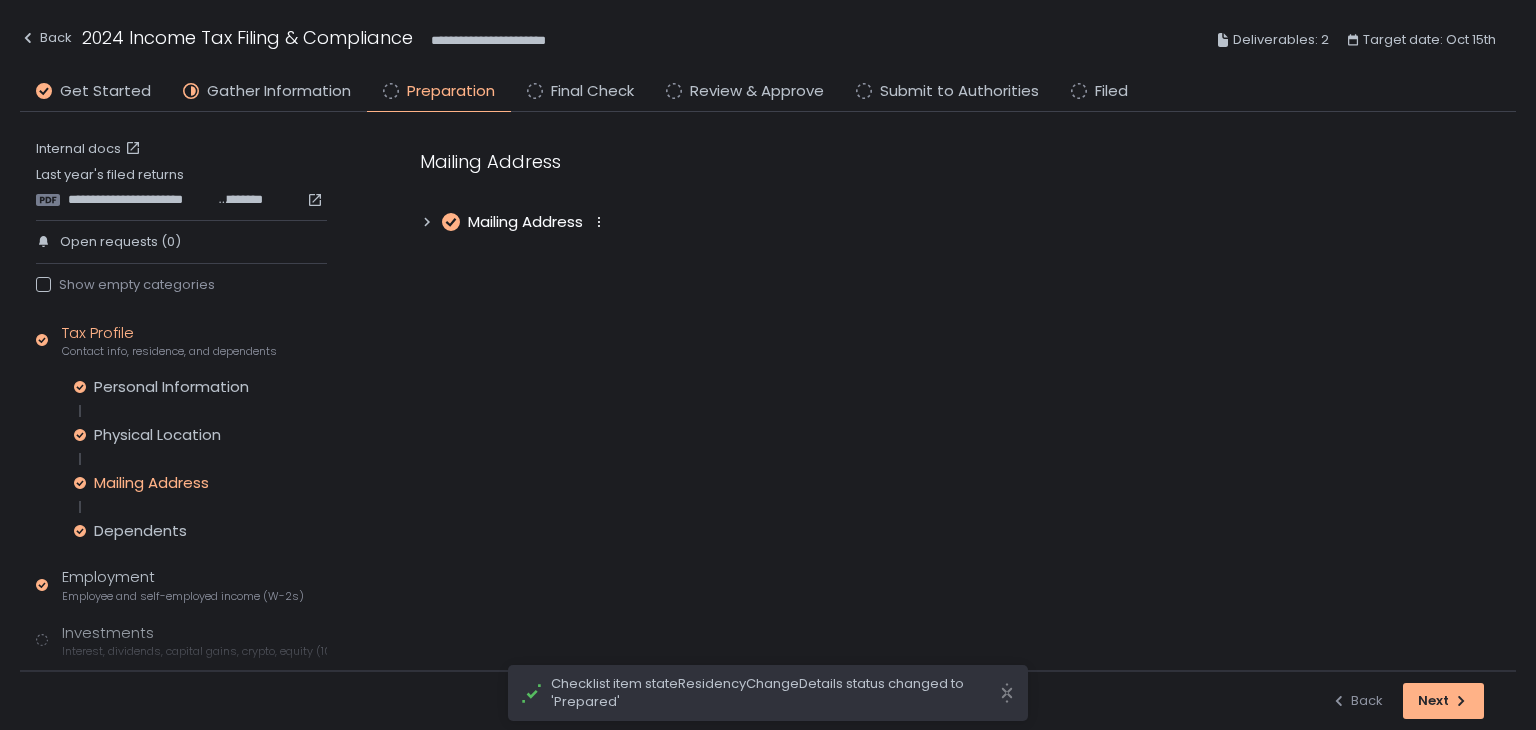 click 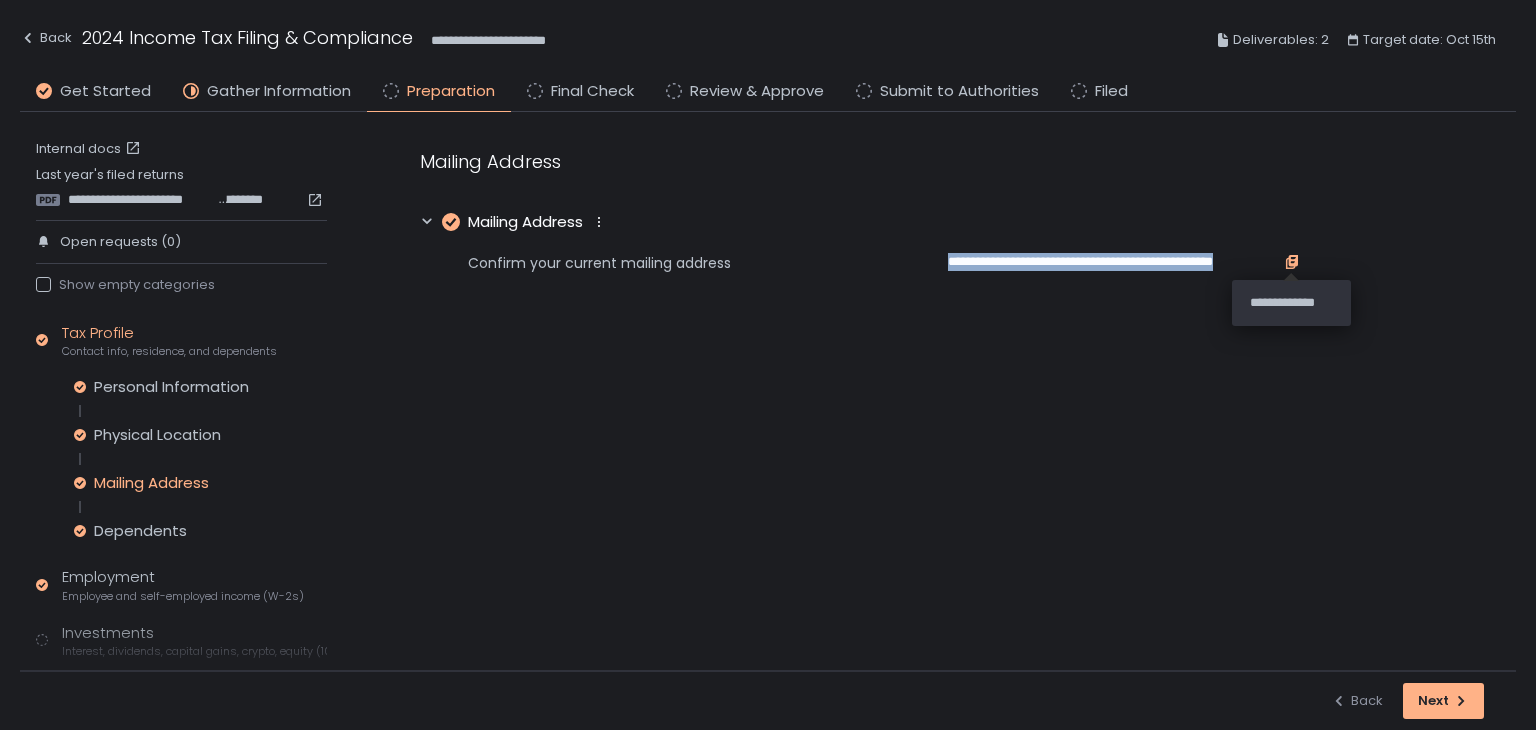 drag, startPoint x: 944, startPoint y: 259, endPoint x: 1291, endPoint y: 257, distance: 347.00577 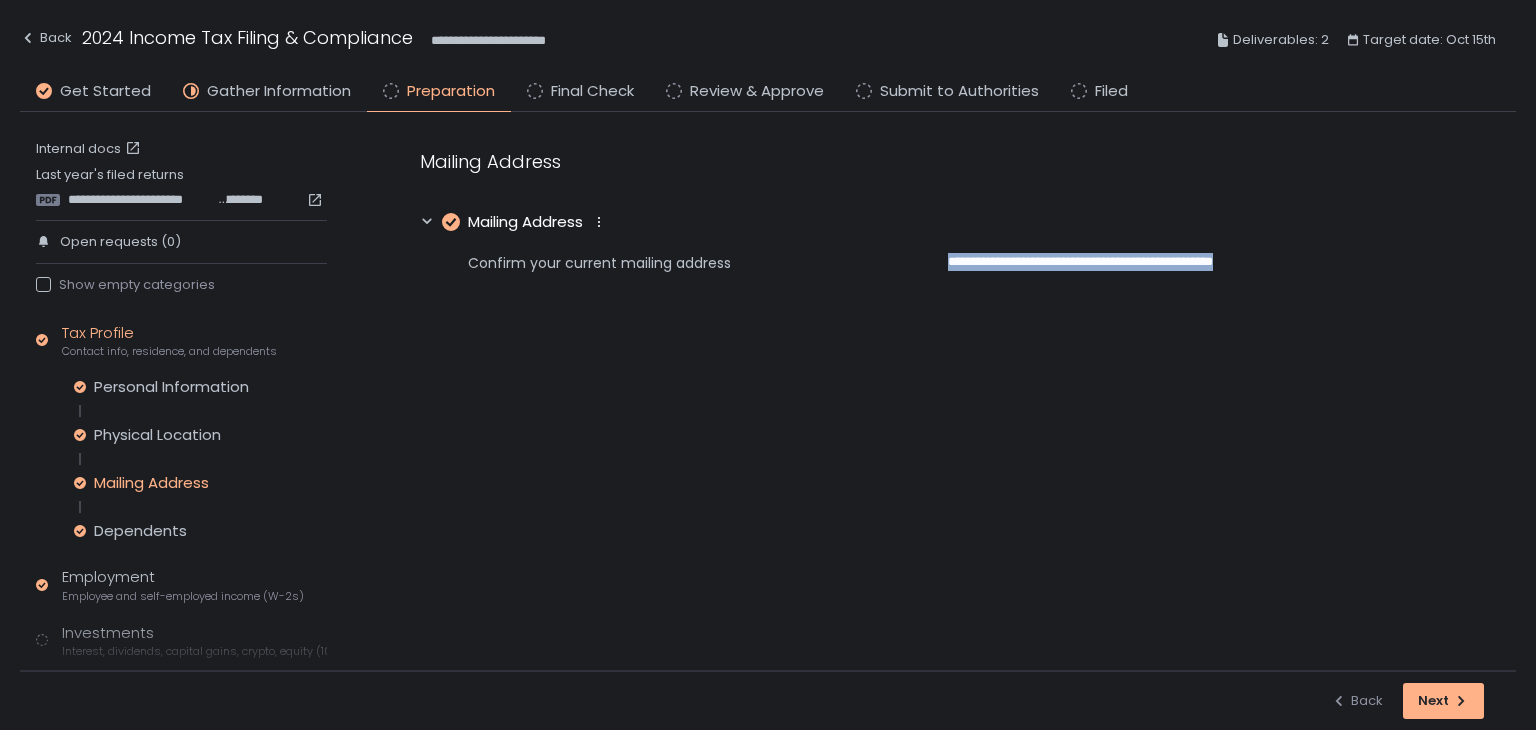 copy on "**********" 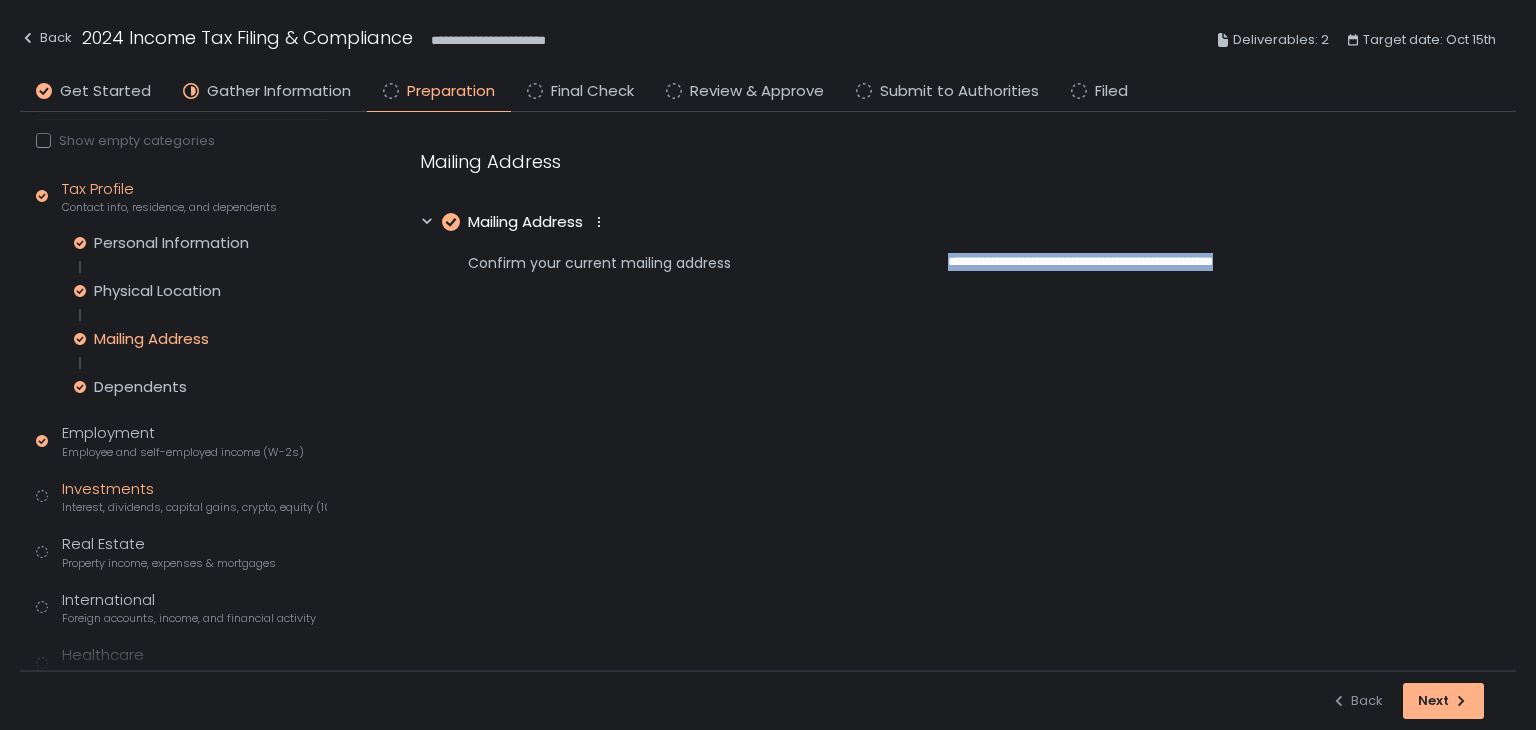 scroll, scrollTop: 300, scrollLeft: 0, axis: vertical 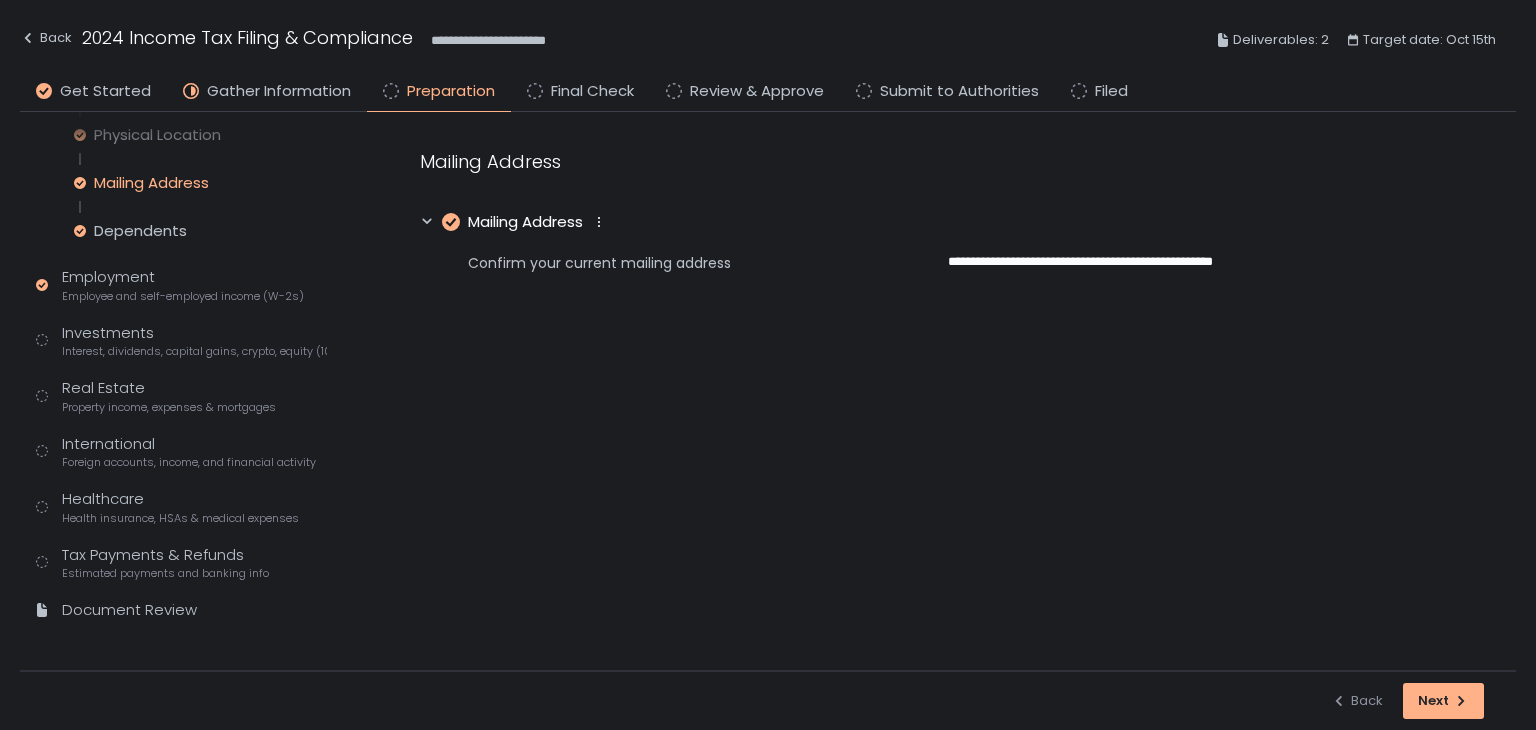 click on "**********" at bounding box center [948, 391] 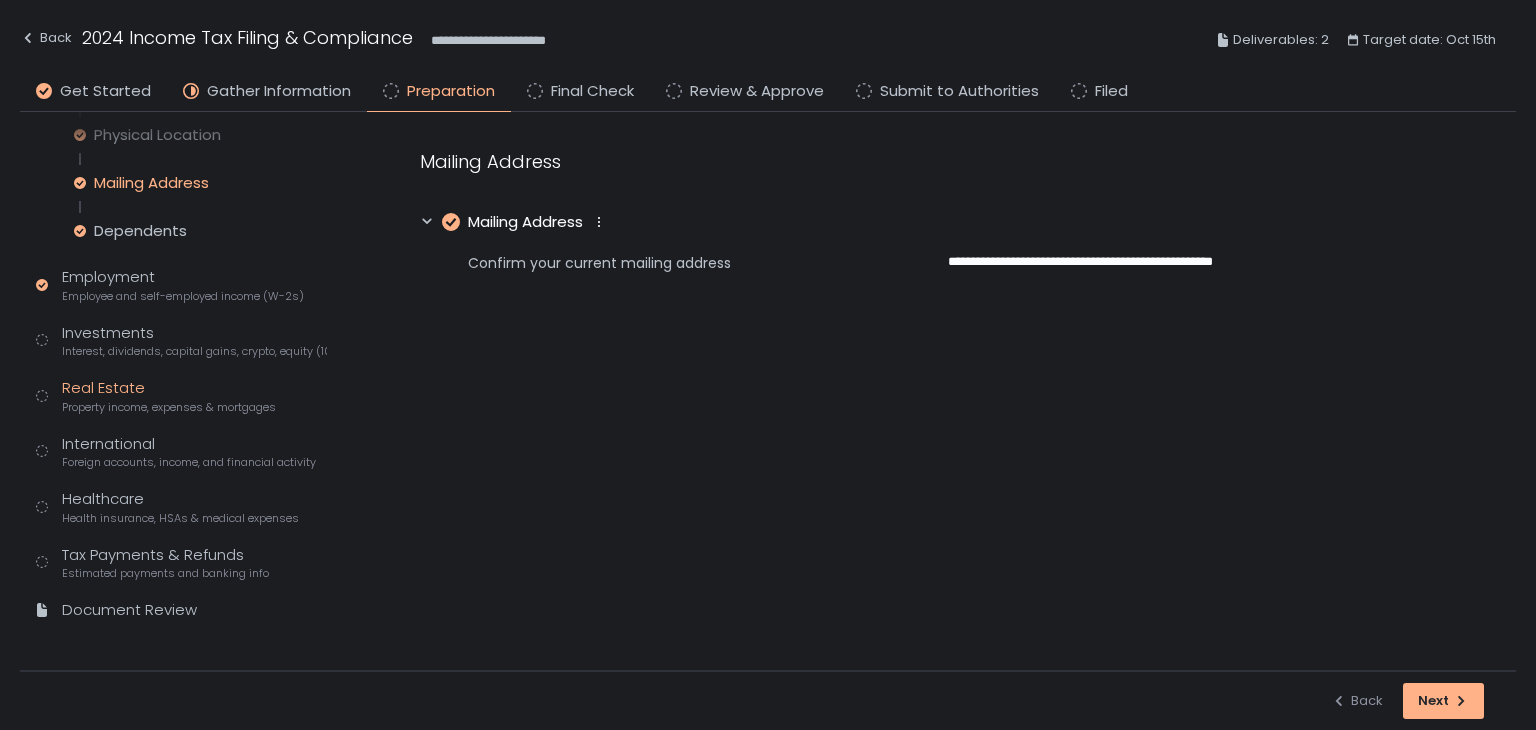 click on "Real Estate Property income, expenses & mortgages" 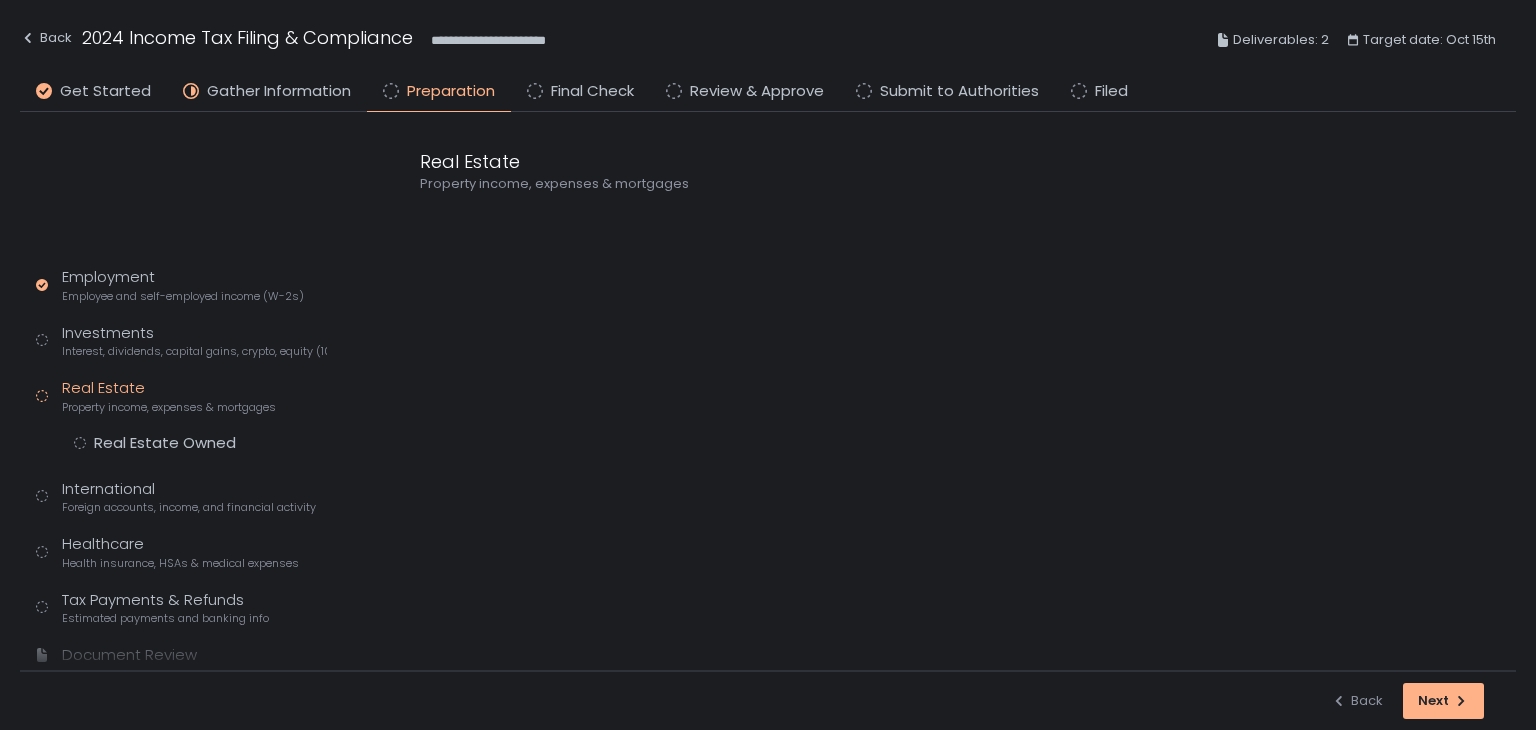 scroll, scrollTop: 110, scrollLeft: 0, axis: vertical 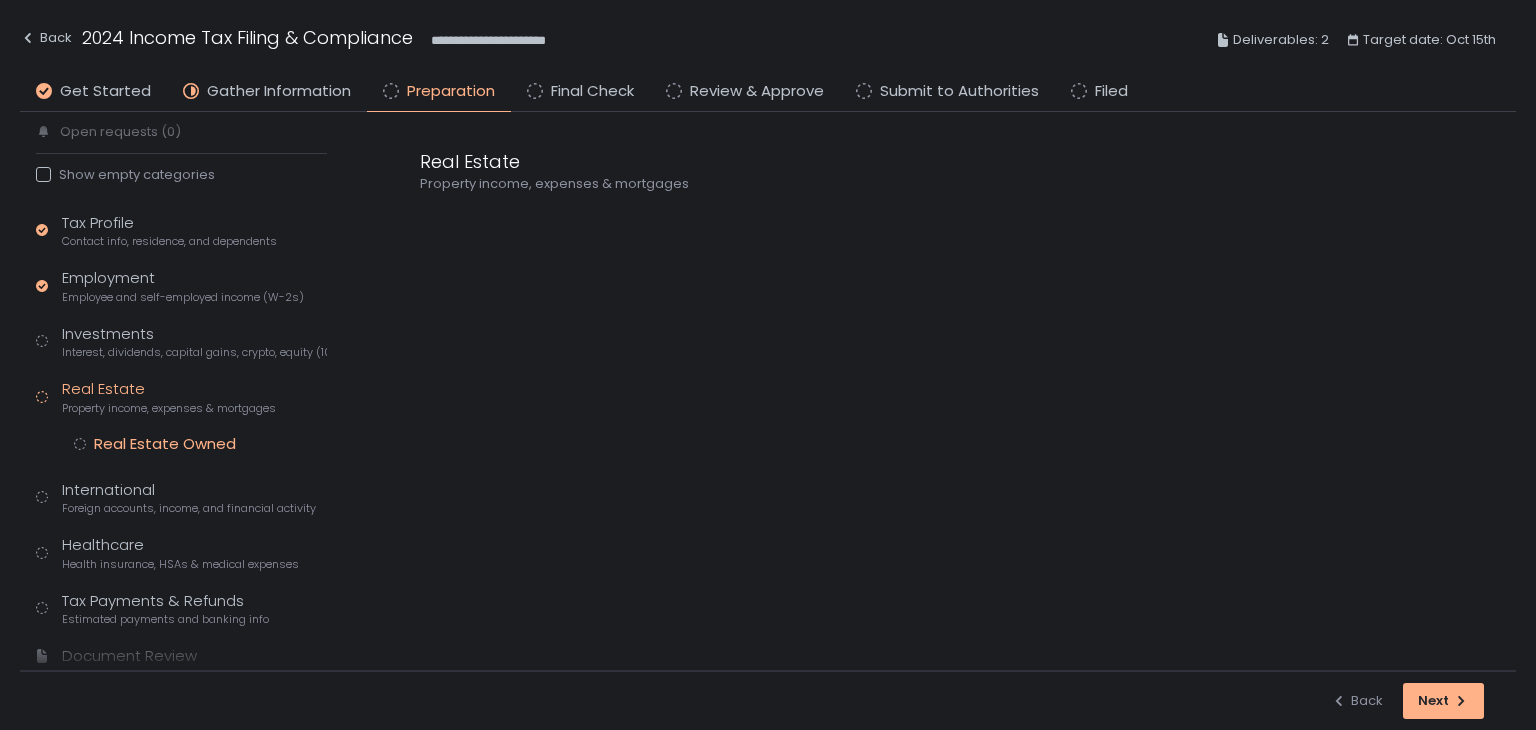 click on "Real Estate Owned" 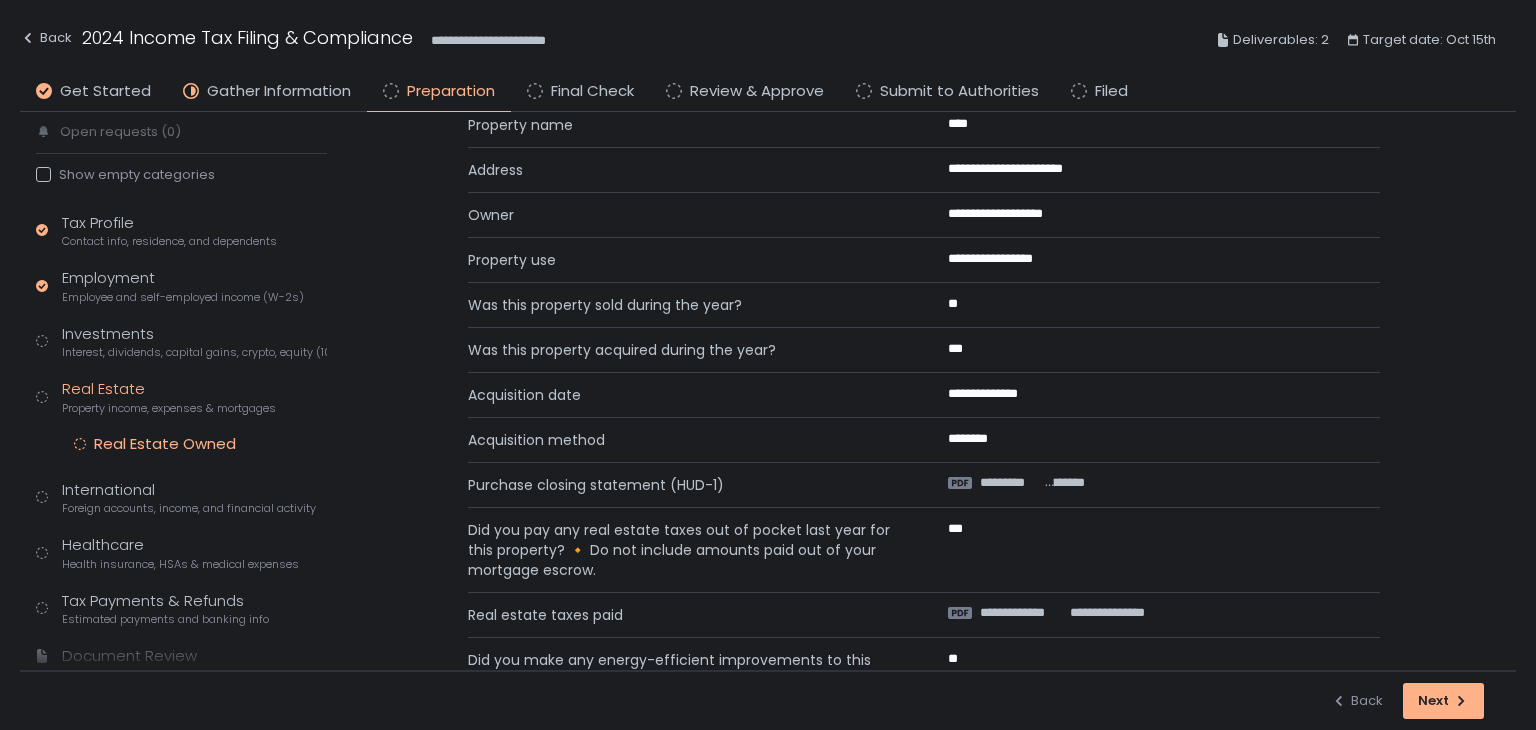 scroll, scrollTop: 4, scrollLeft: 0, axis: vertical 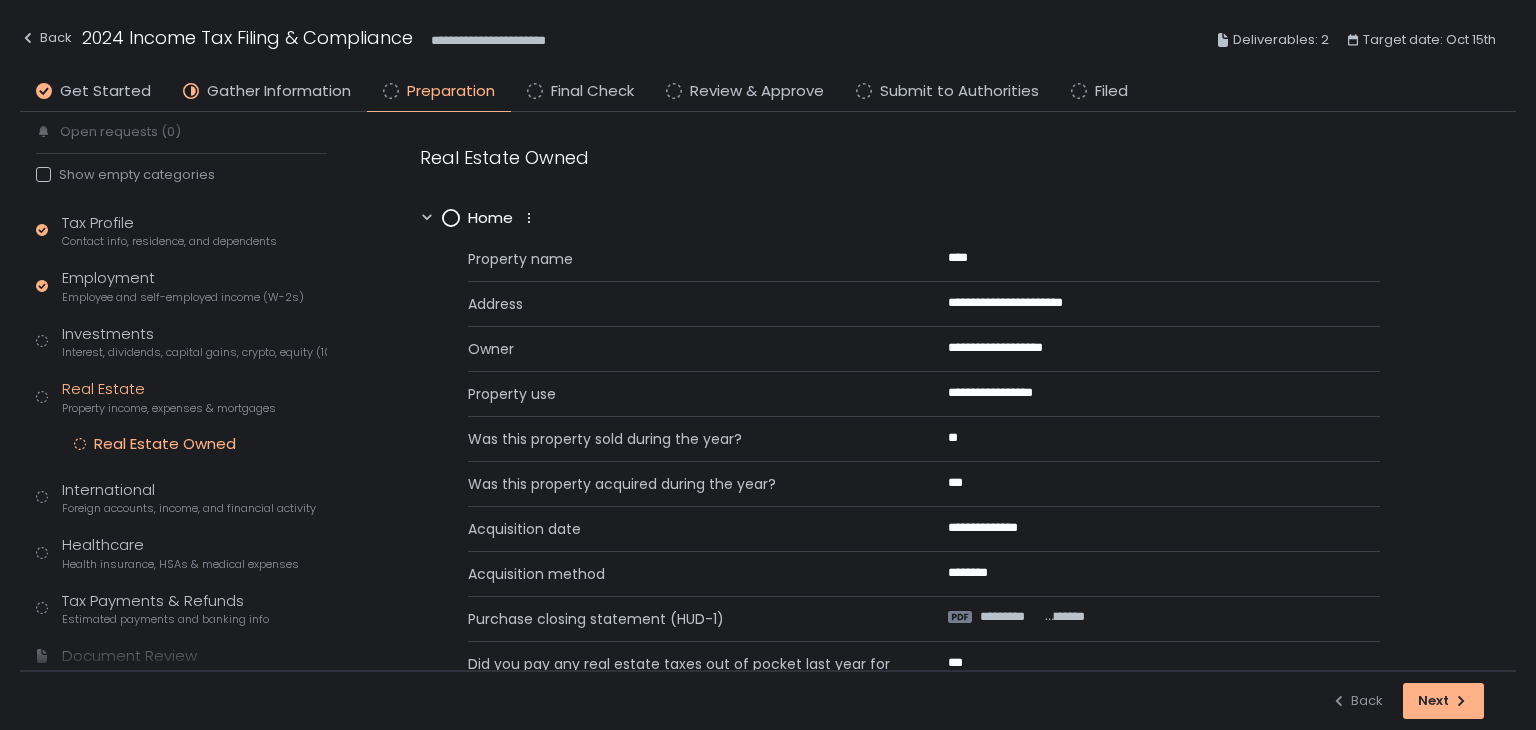 click 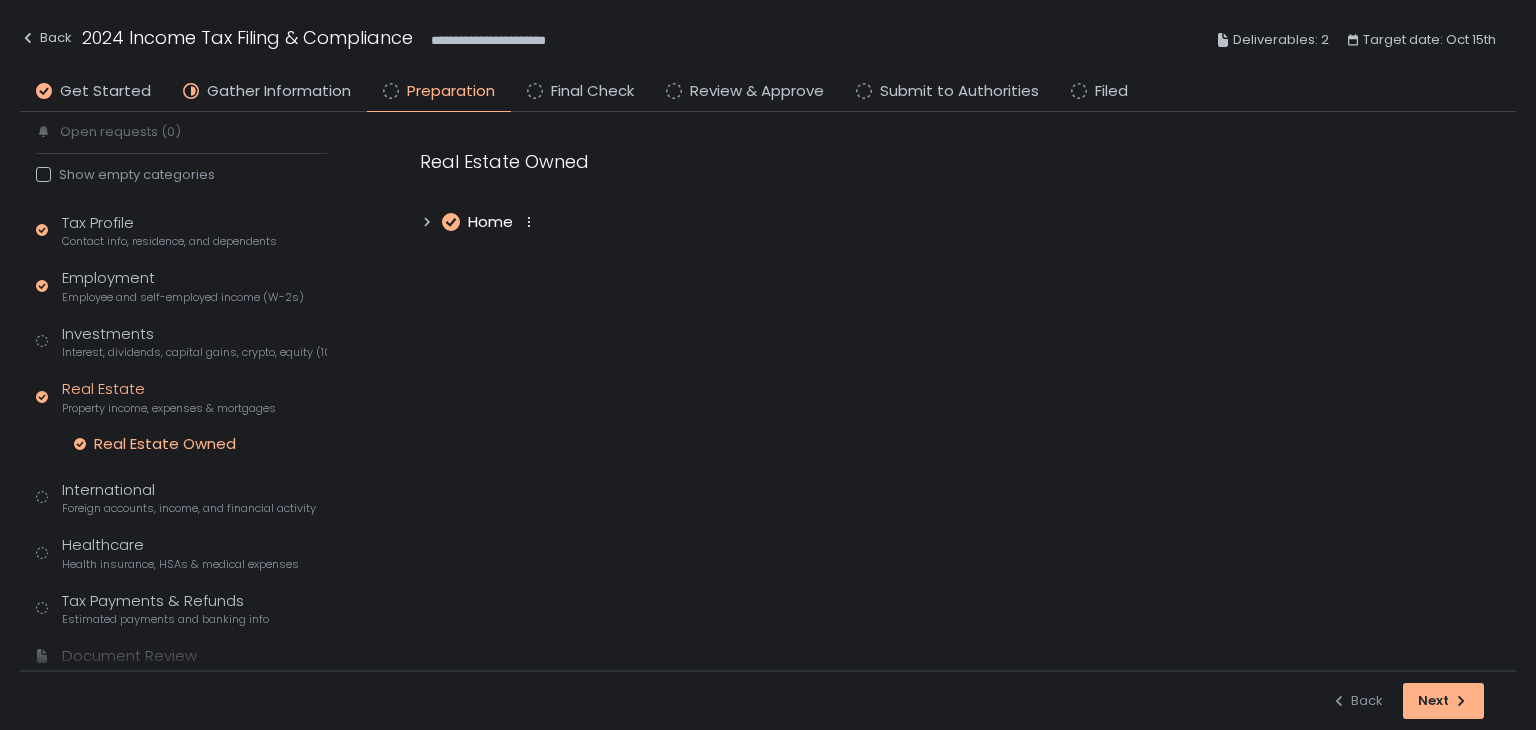 scroll, scrollTop: 0, scrollLeft: 0, axis: both 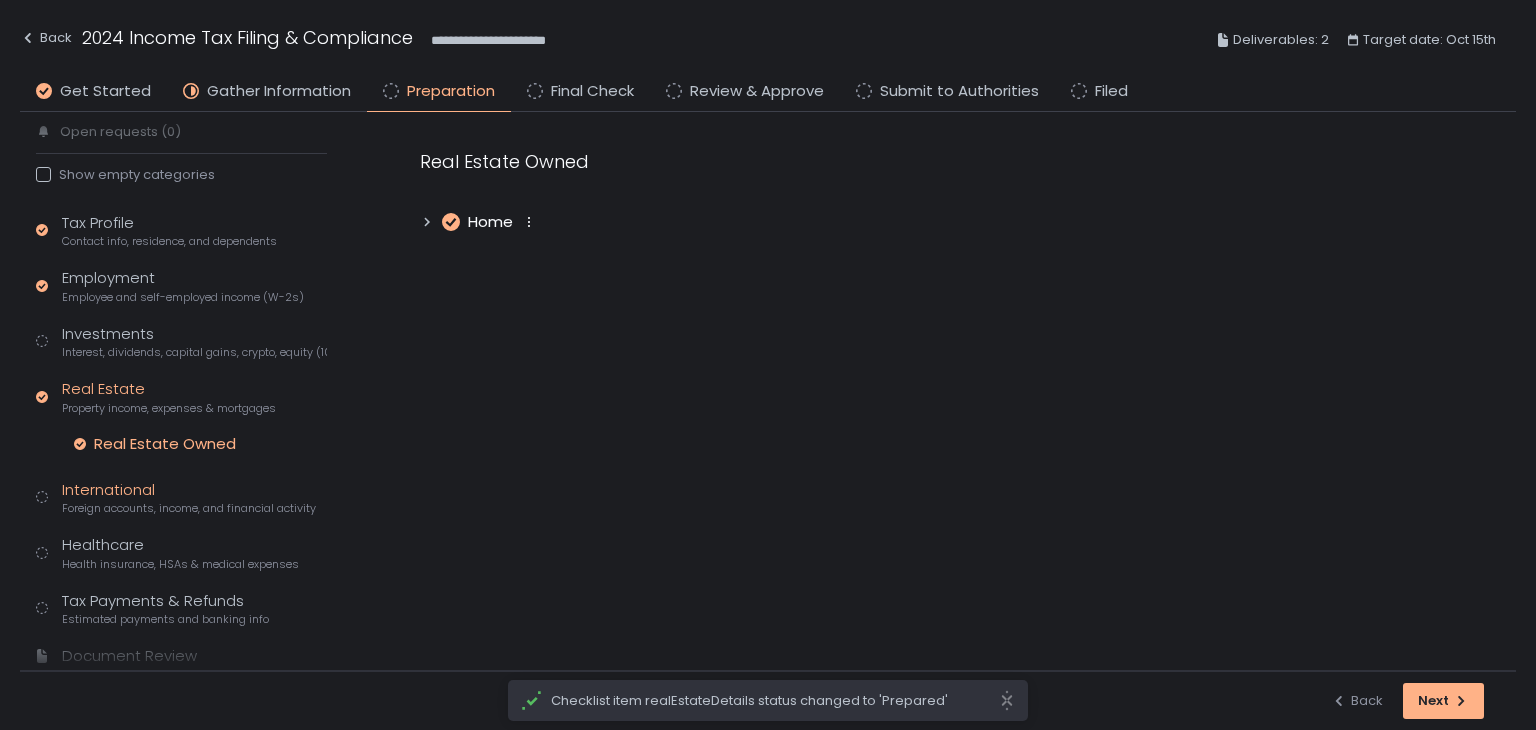 click on "Foreign accounts, income, and financial activity" 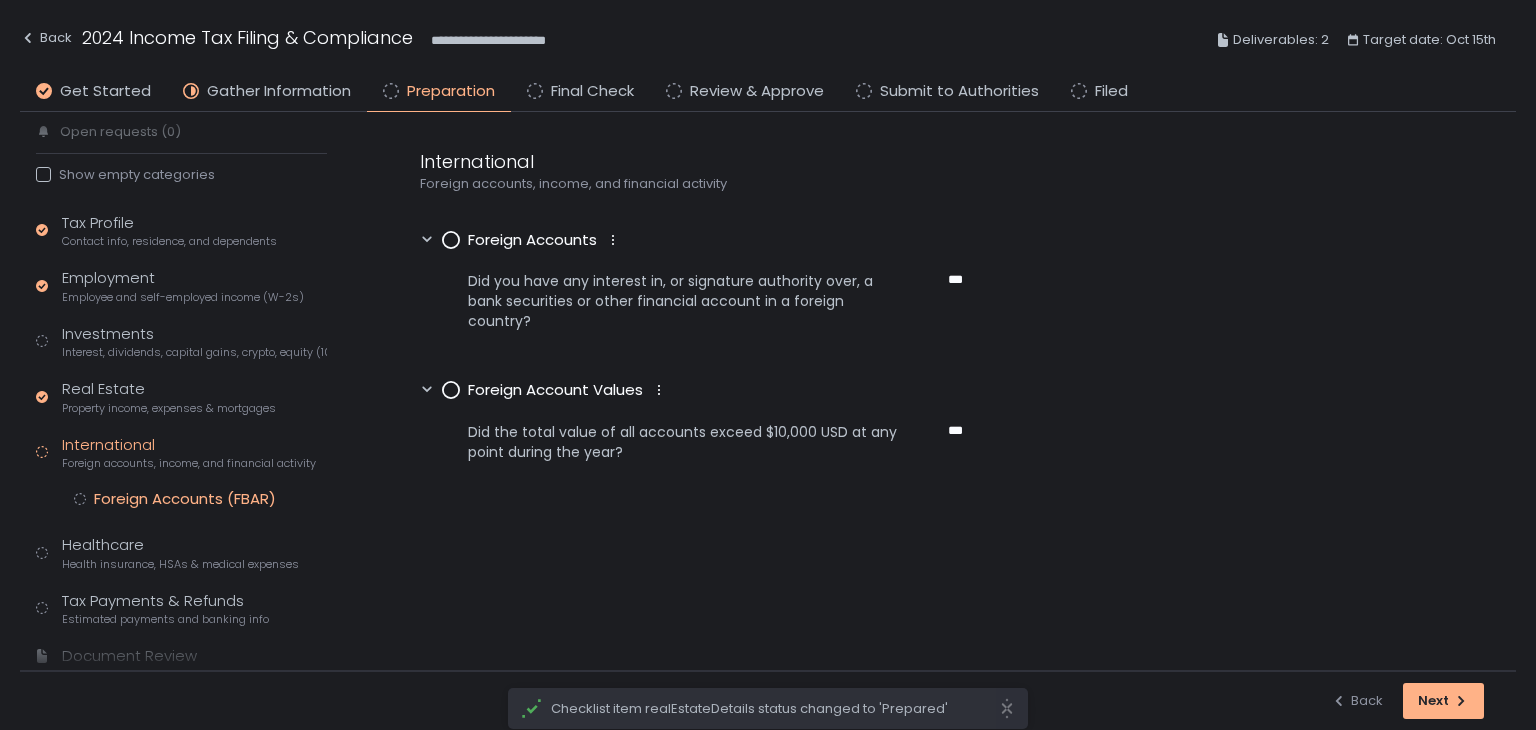 click on "Foreign Accounts (FBAR)" 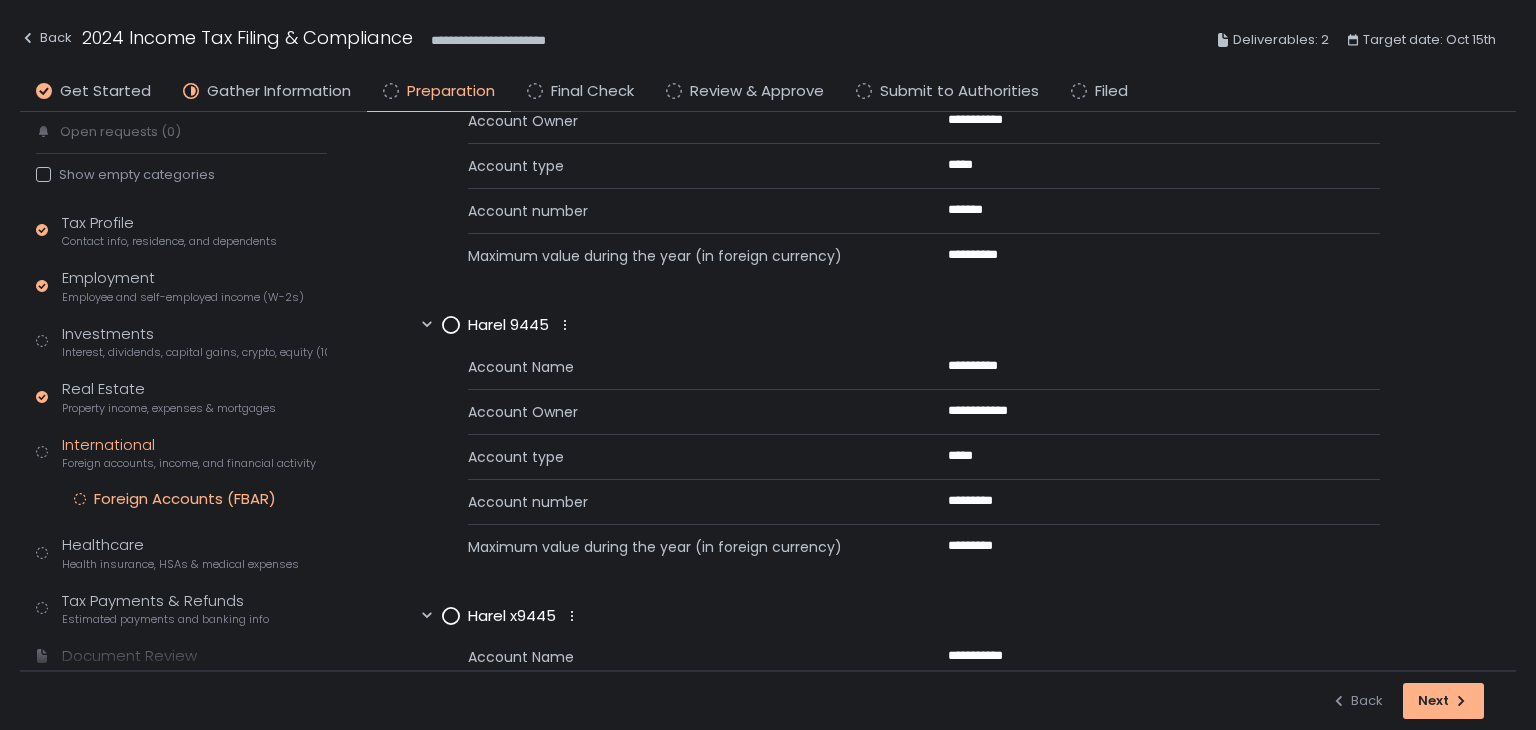 scroll, scrollTop: 1719, scrollLeft: 0, axis: vertical 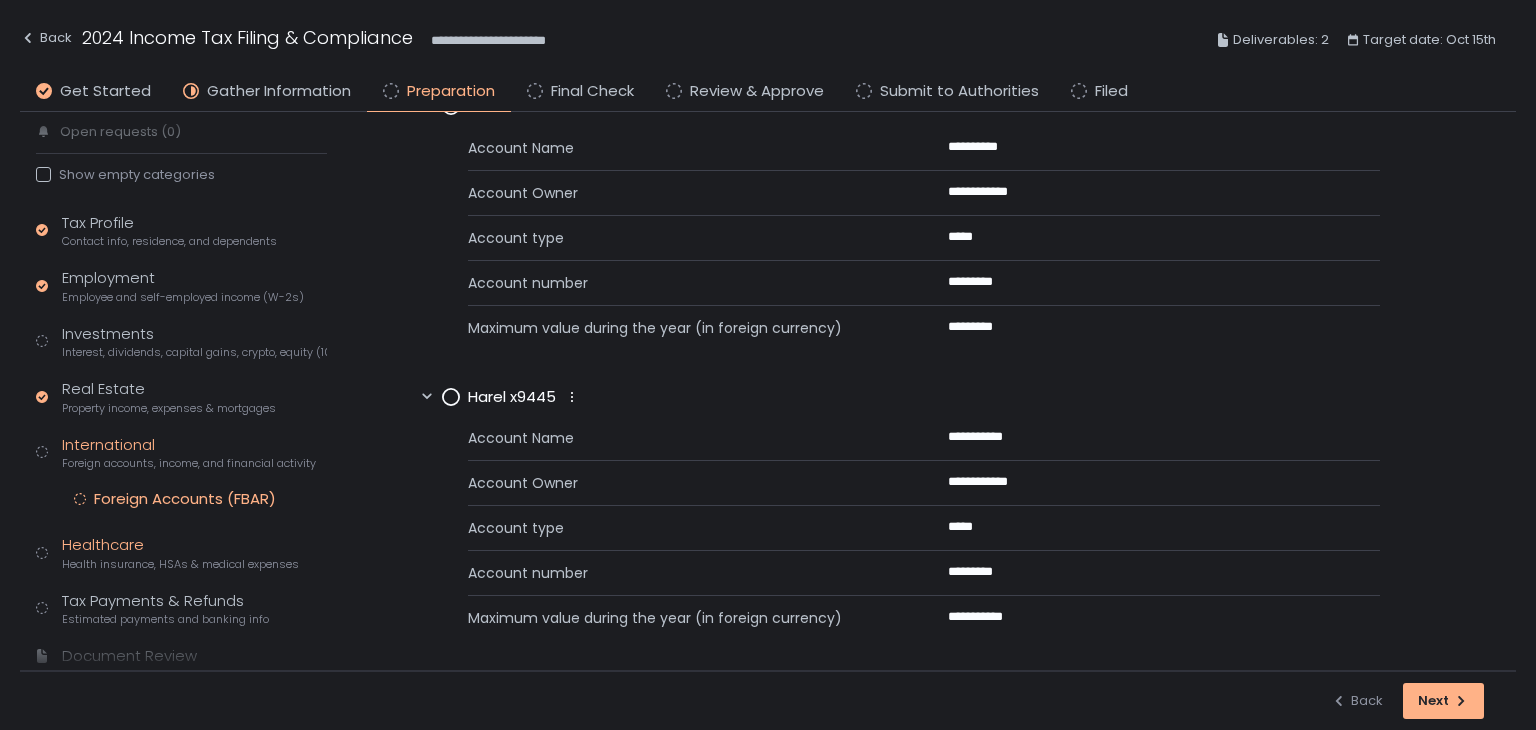 click on "Healthcare Health insurance, HSAs & medical expenses" 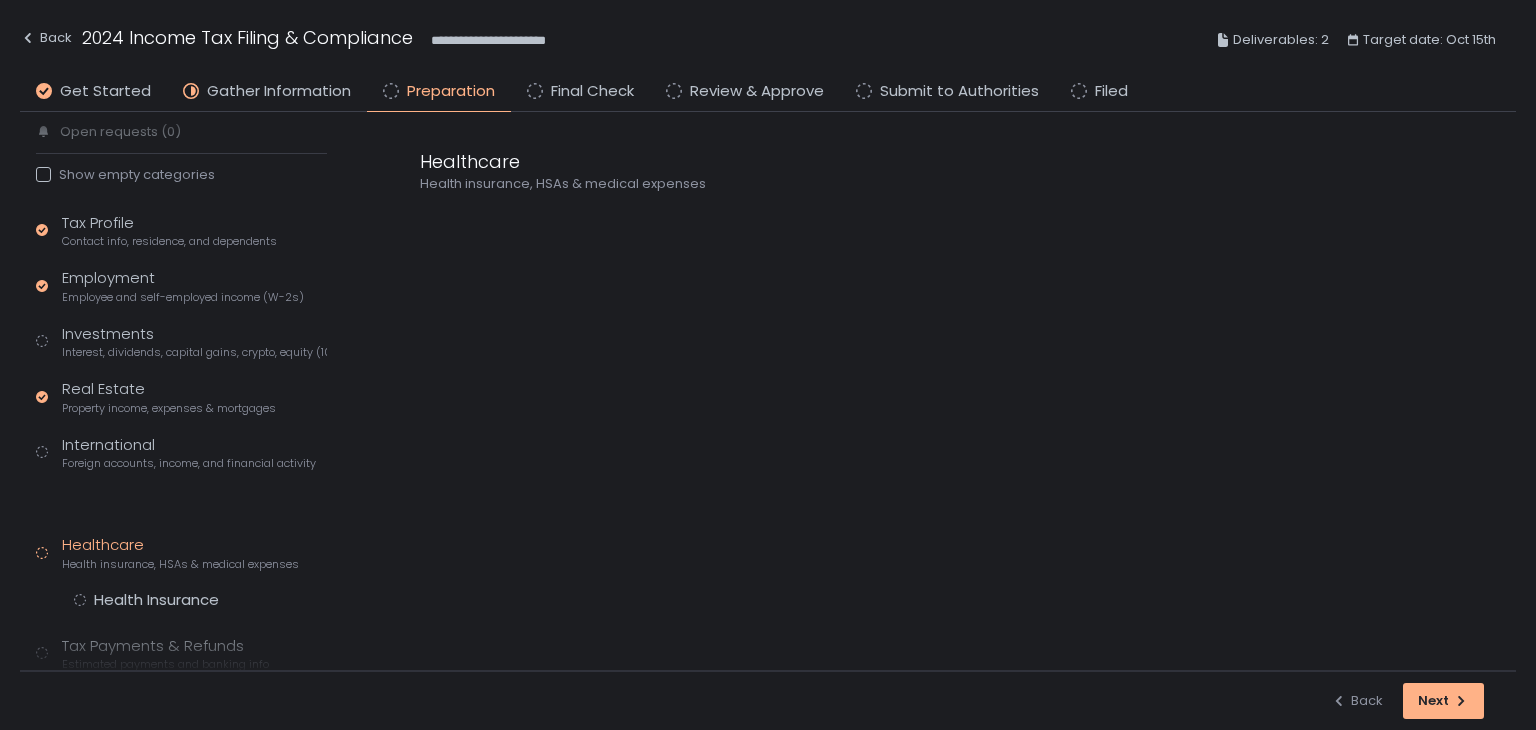scroll, scrollTop: 0, scrollLeft: 0, axis: both 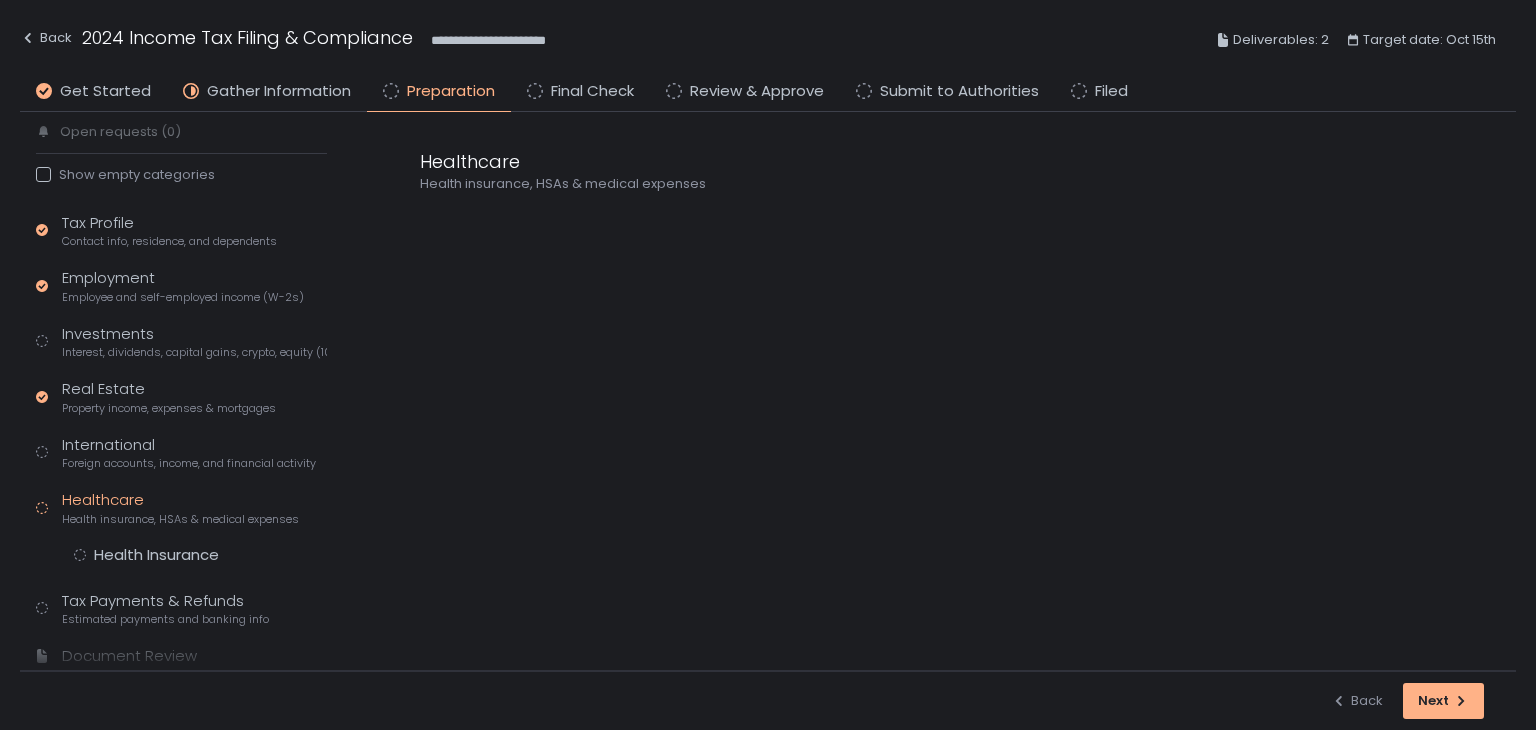 click on "Health Insurance" 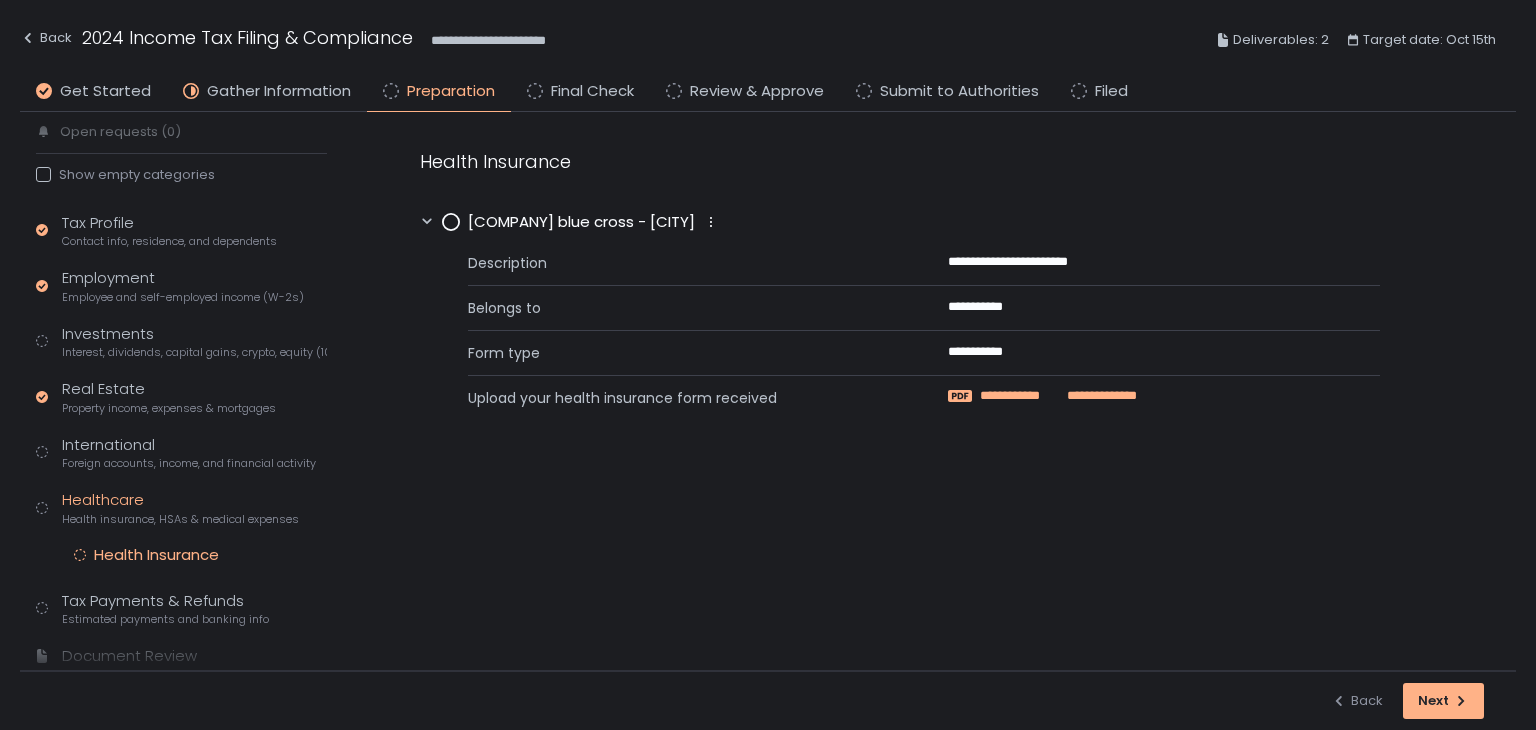 click on "**********" at bounding box center (1020, 396) 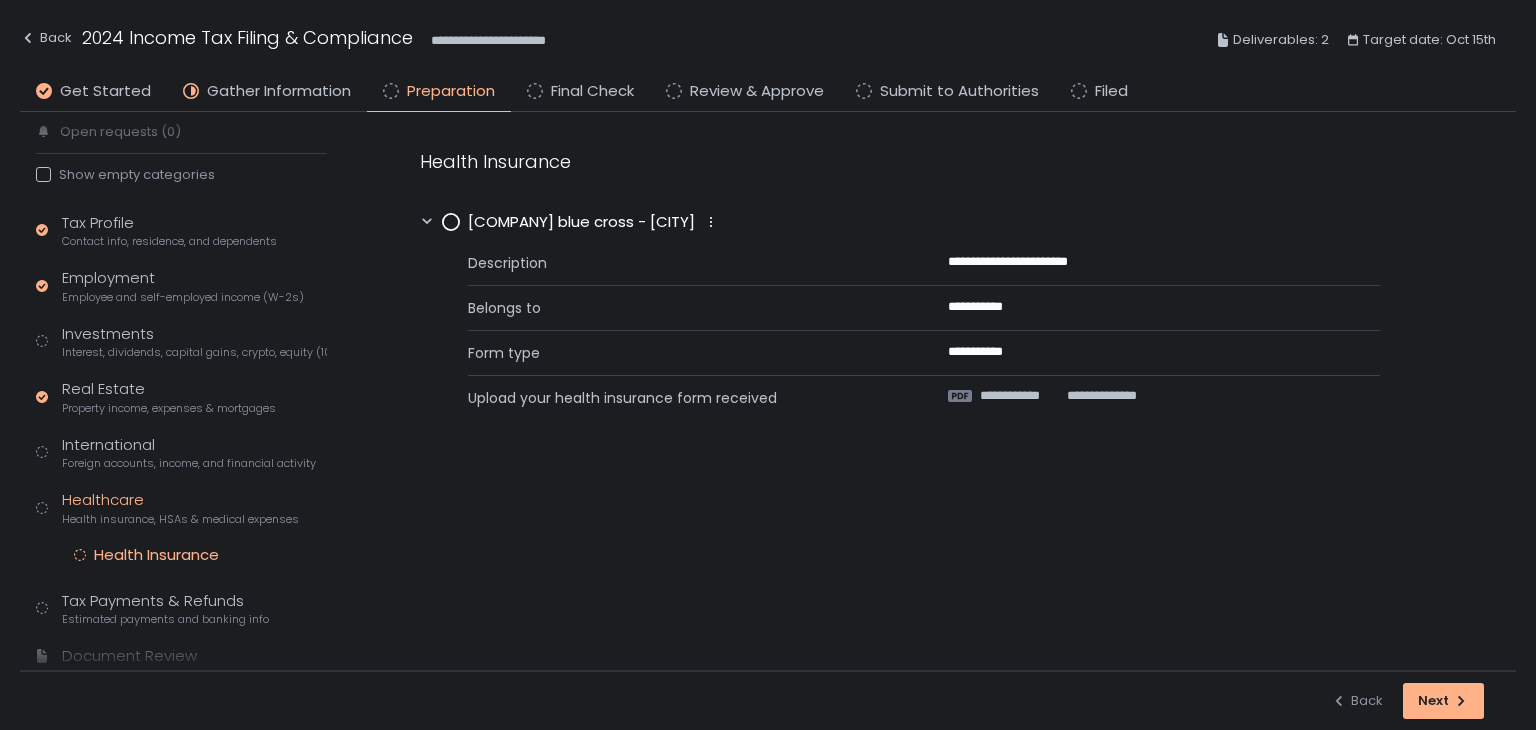 click 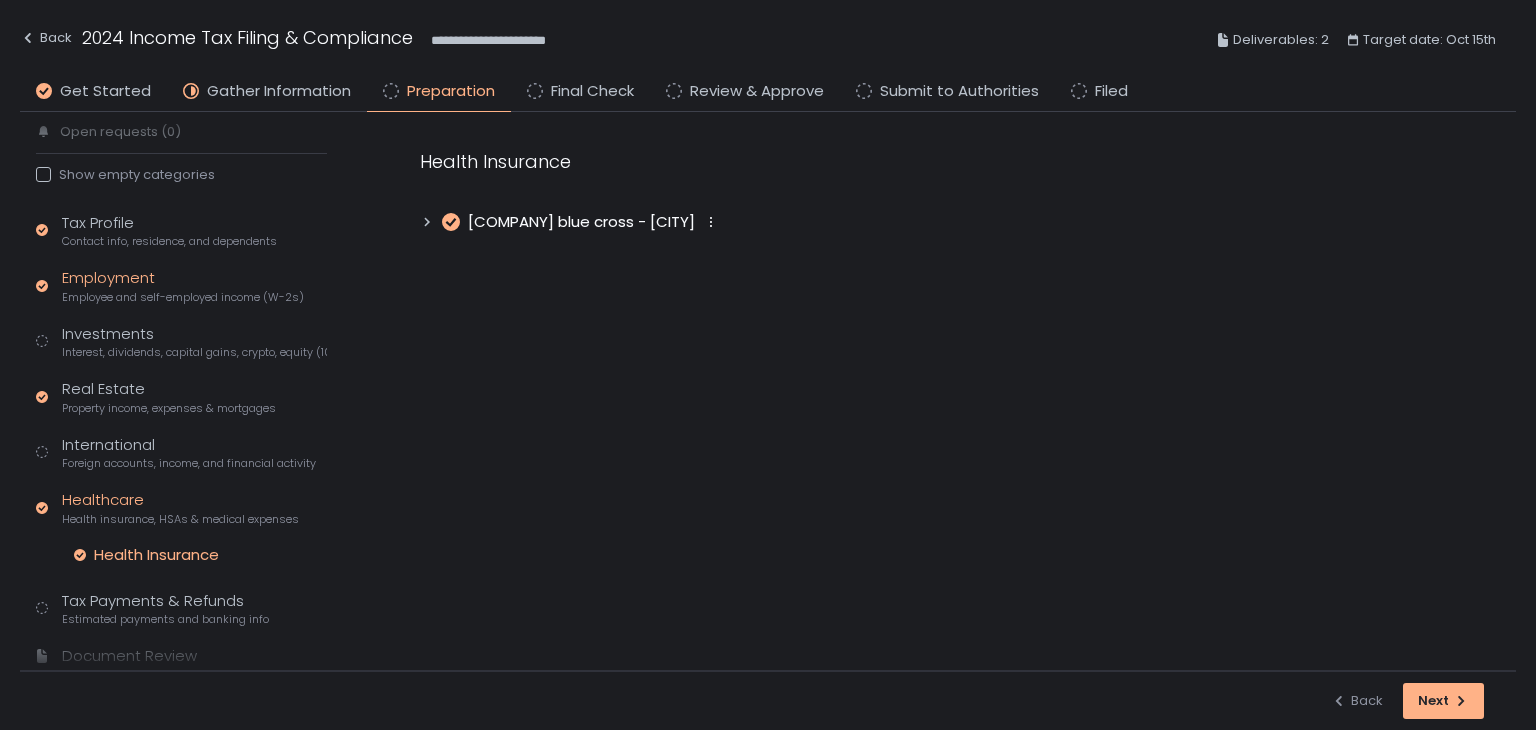 click on "Employment Employee and self-employed income (W-2s)" 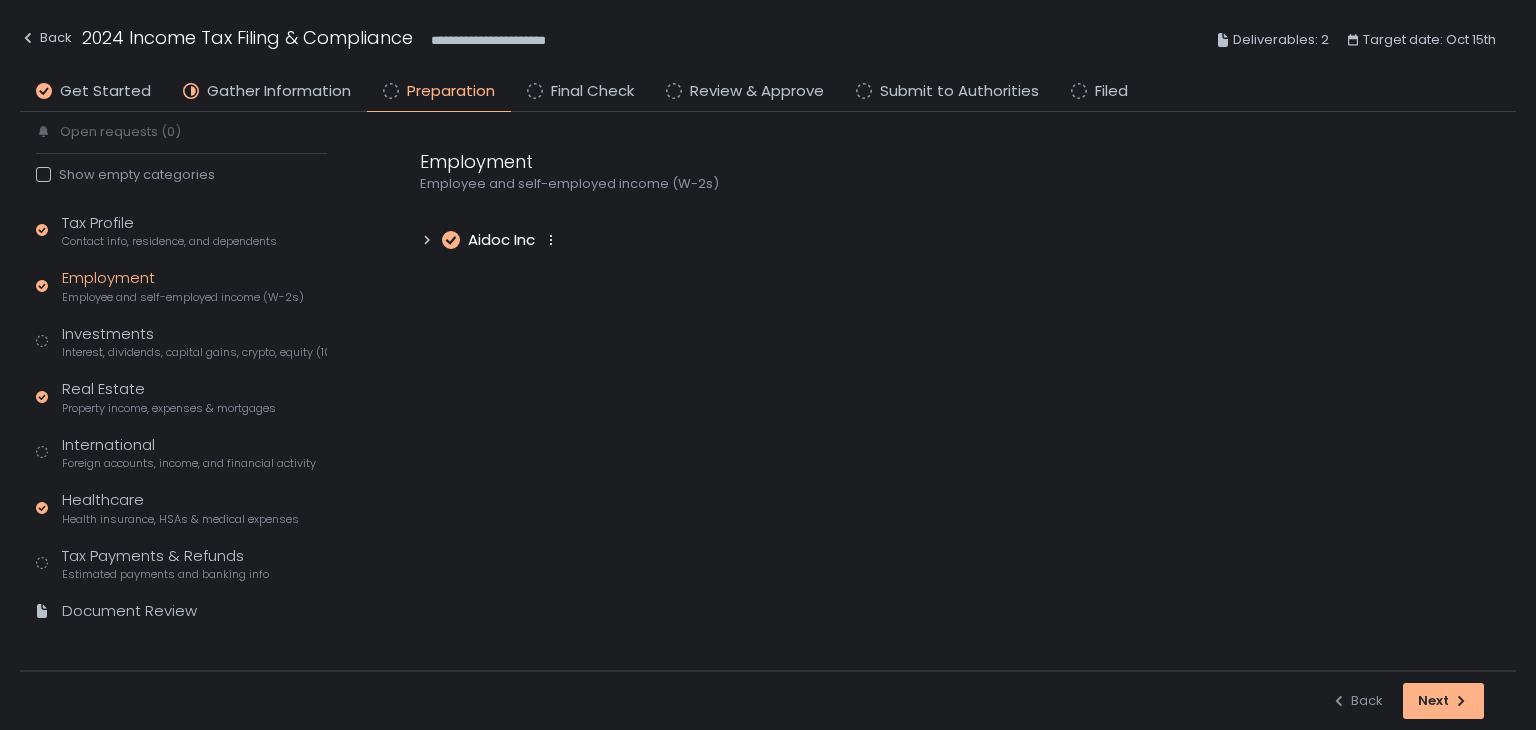 scroll, scrollTop: 120, scrollLeft: 0, axis: vertical 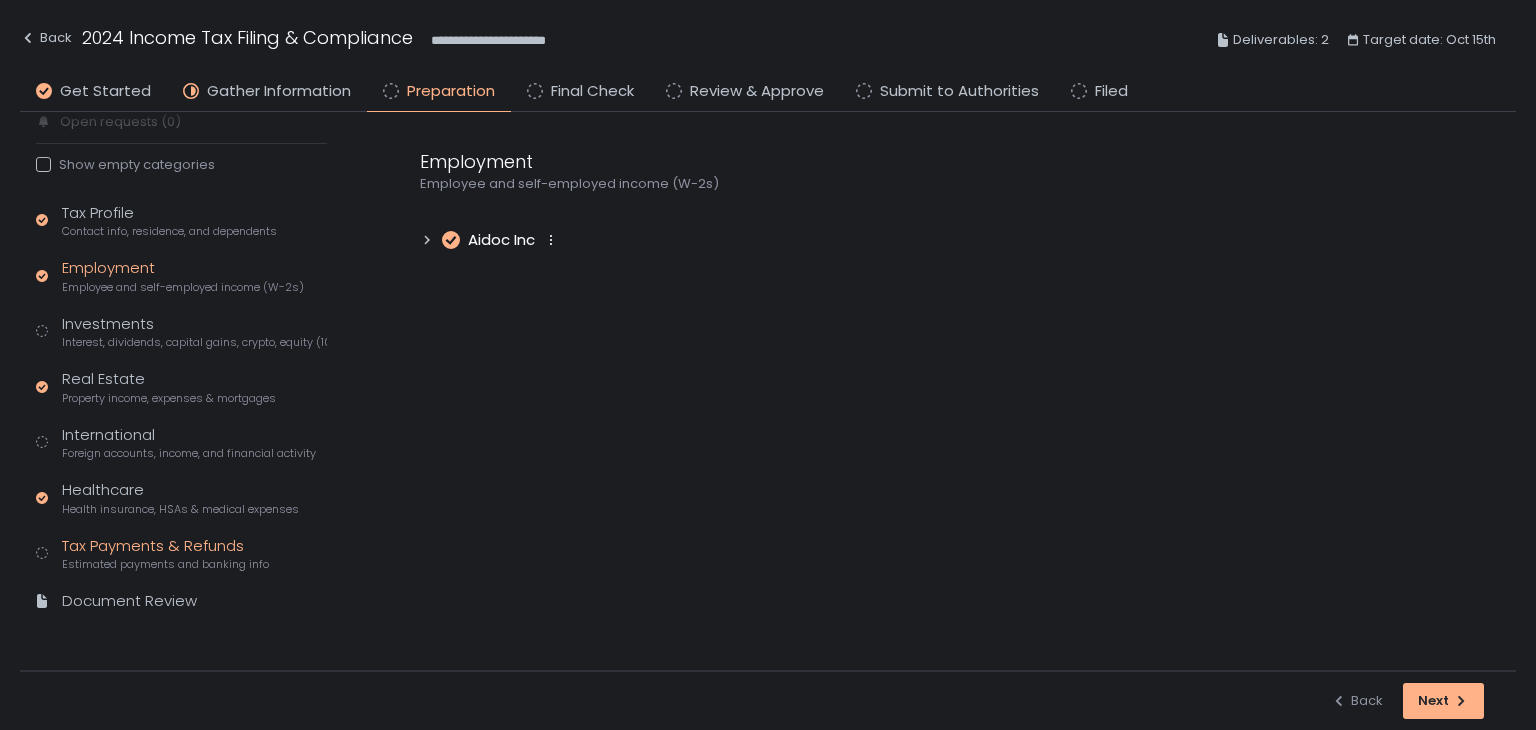 click on "Tax Payments & Refunds Estimated payments and banking info" 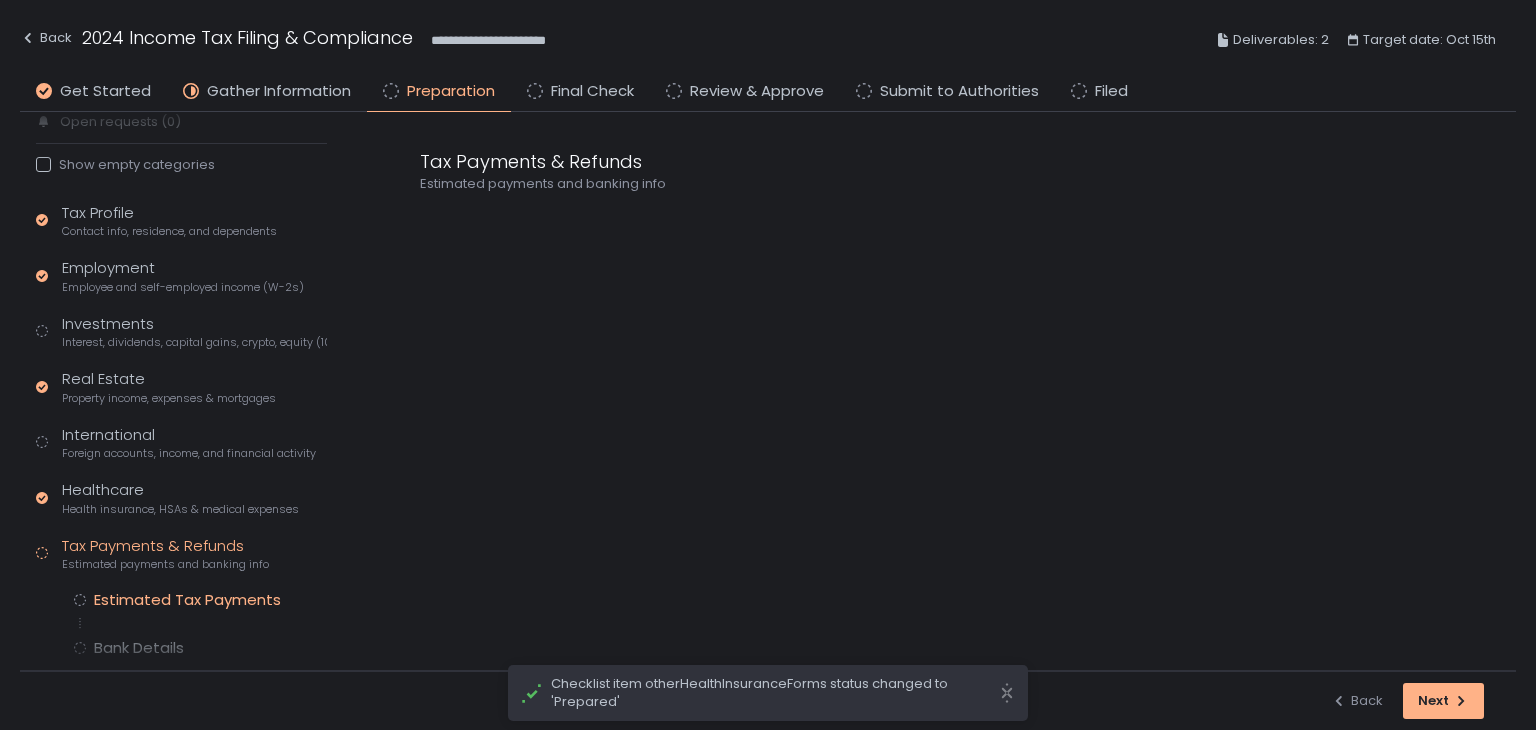 click on "Estimated Tax Payments" 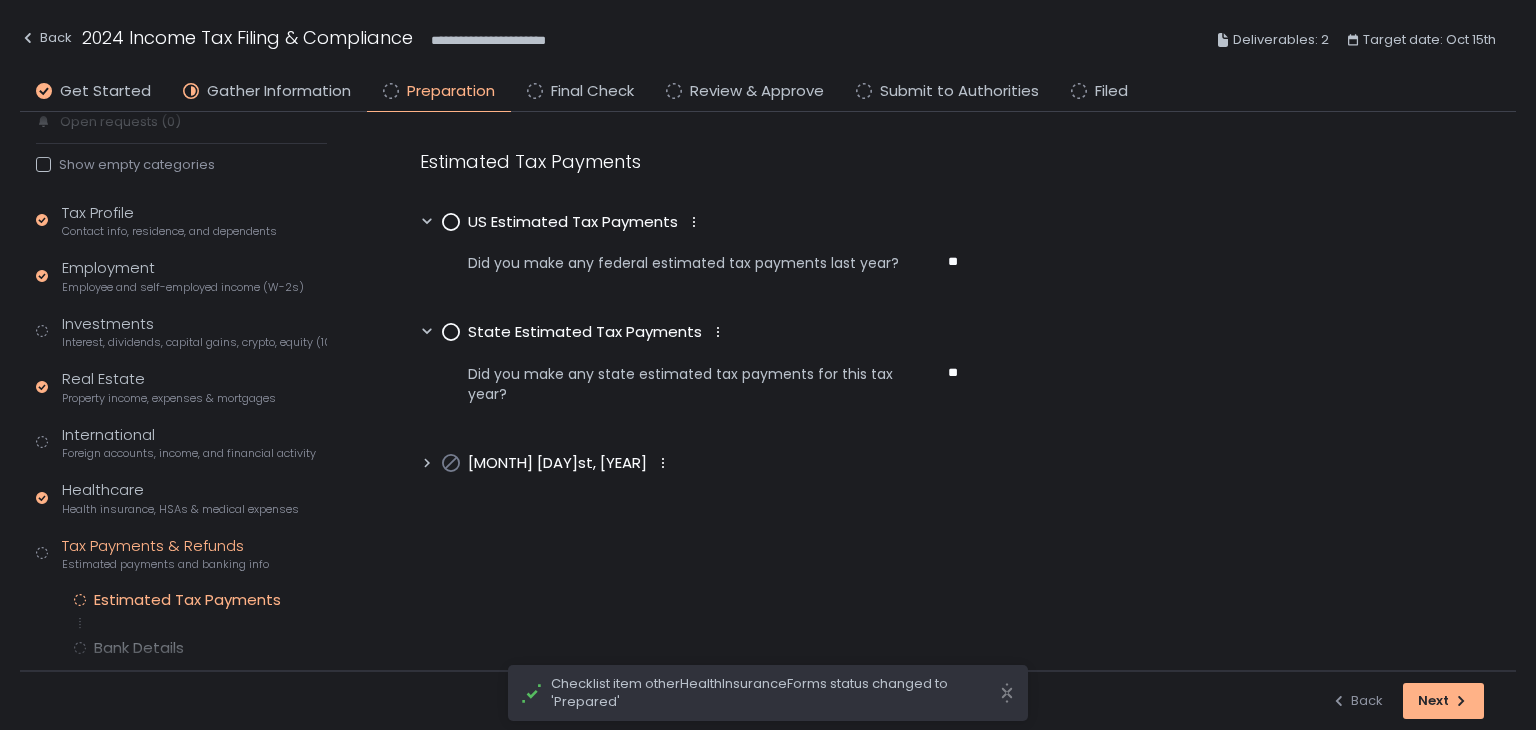 click 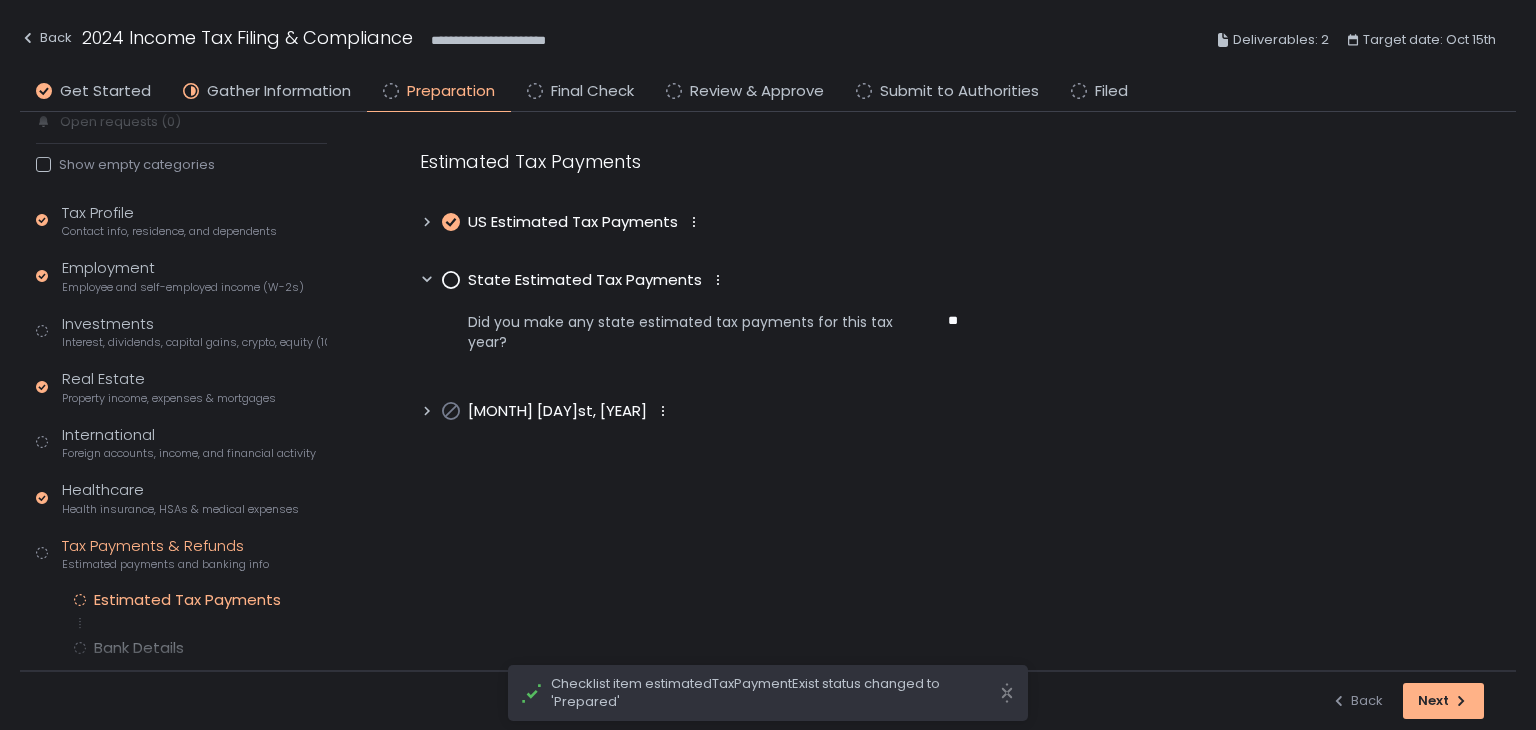 click 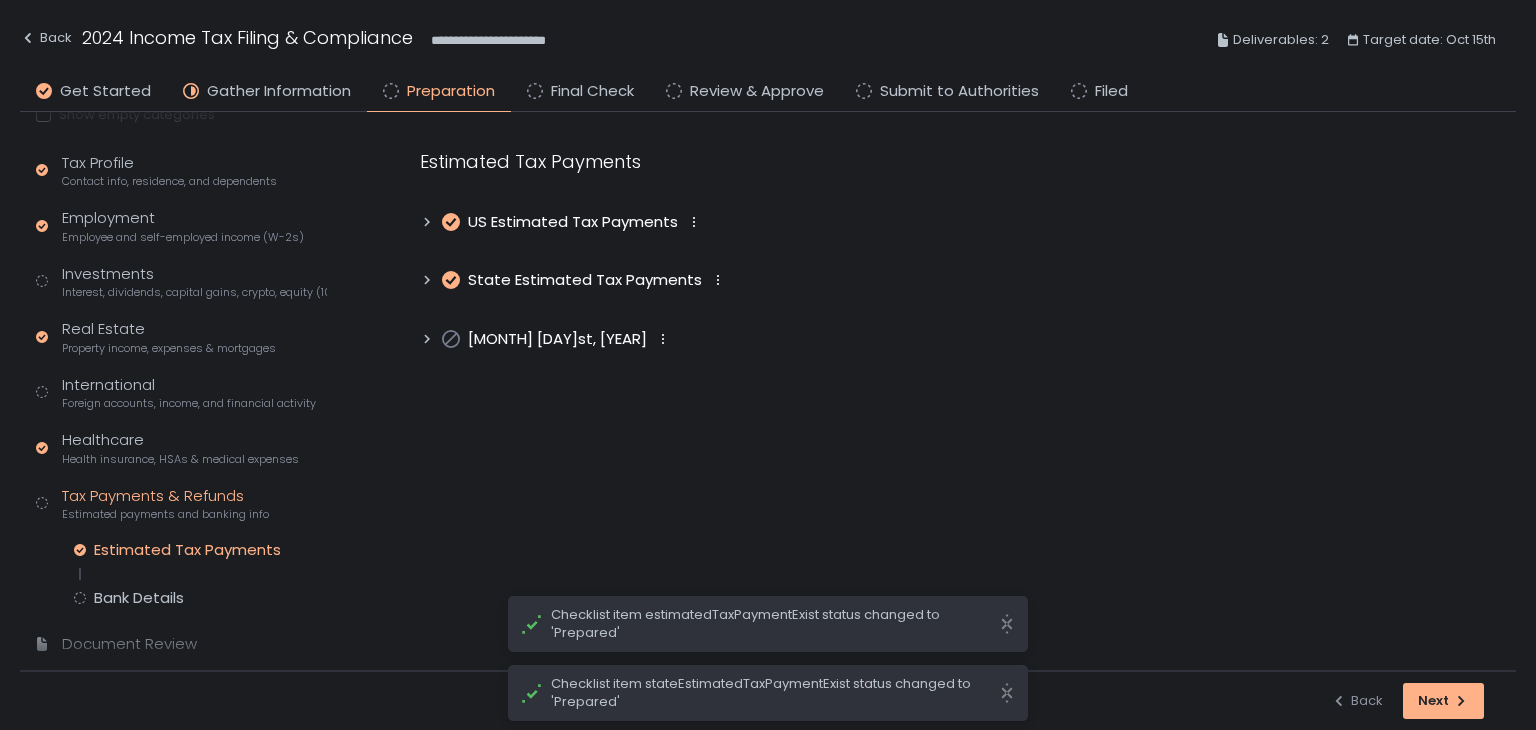 scroll, scrollTop: 213, scrollLeft: 0, axis: vertical 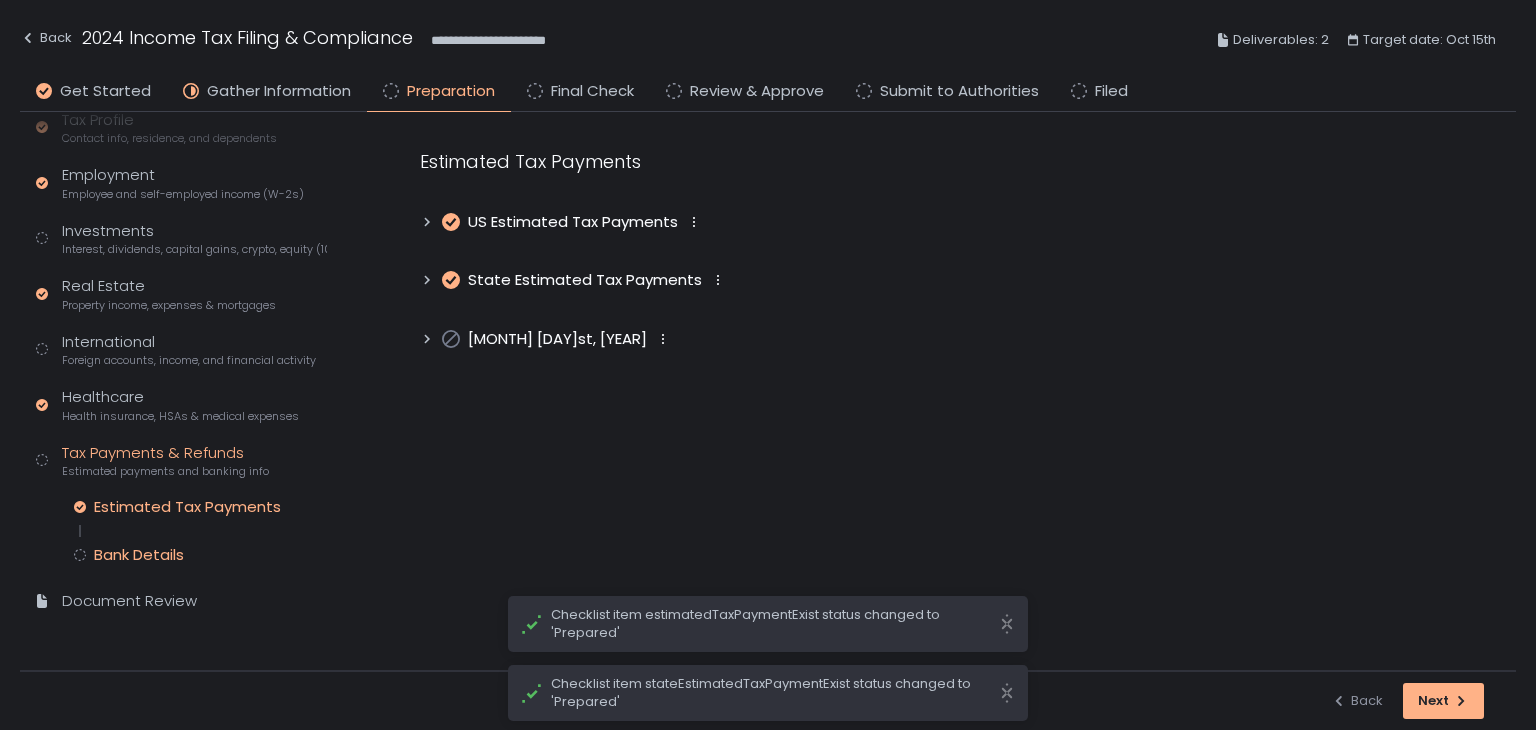 click on "Bank Details" 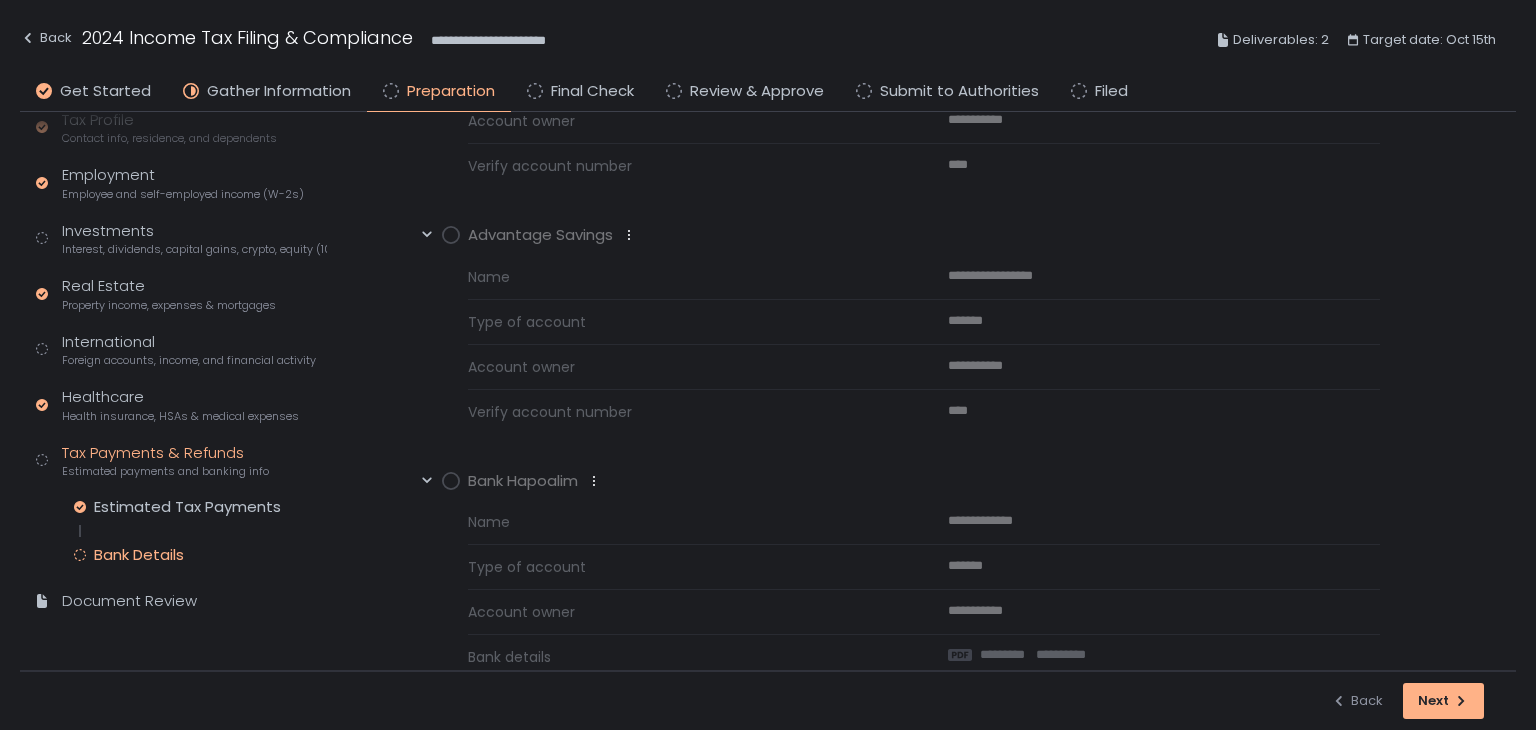 scroll, scrollTop: 0, scrollLeft: 0, axis: both 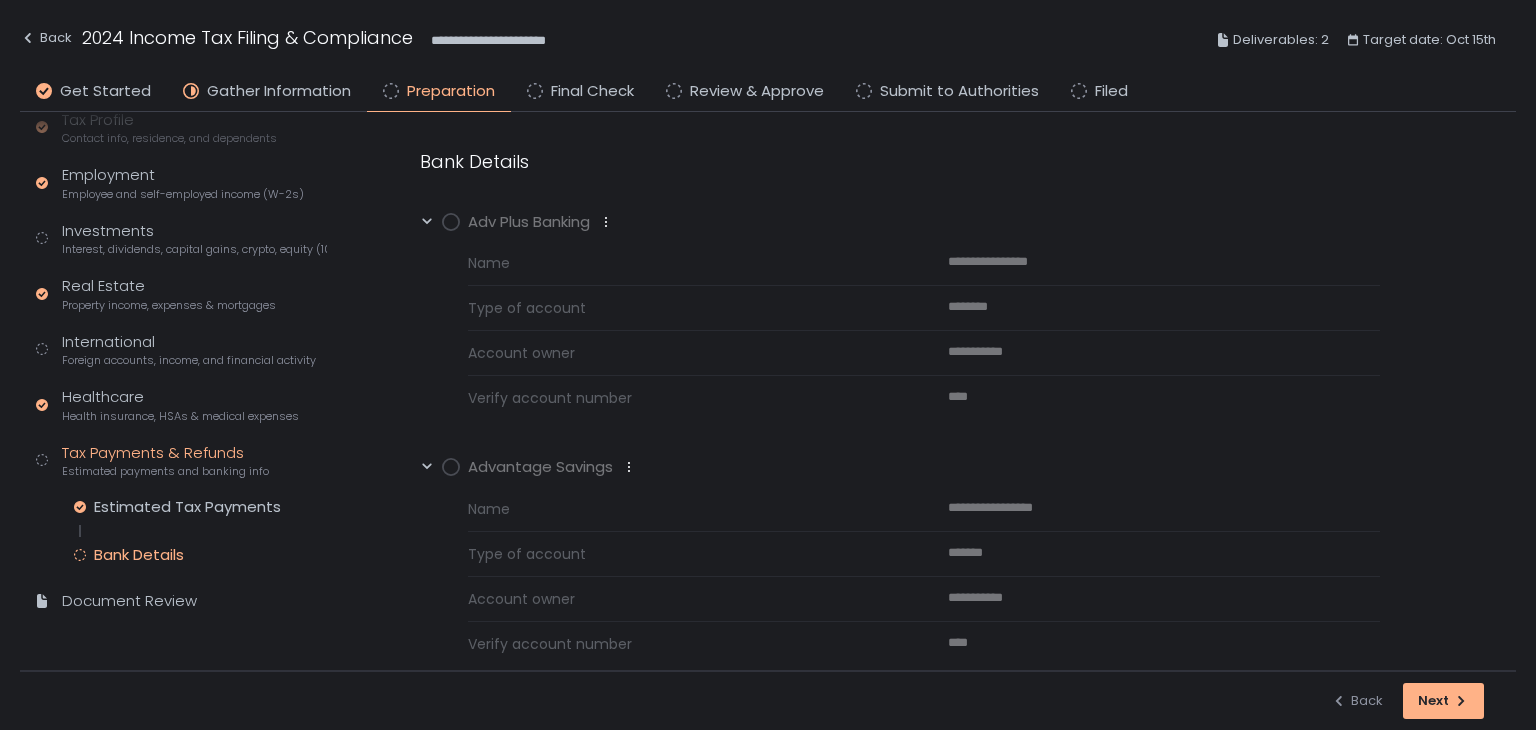 click 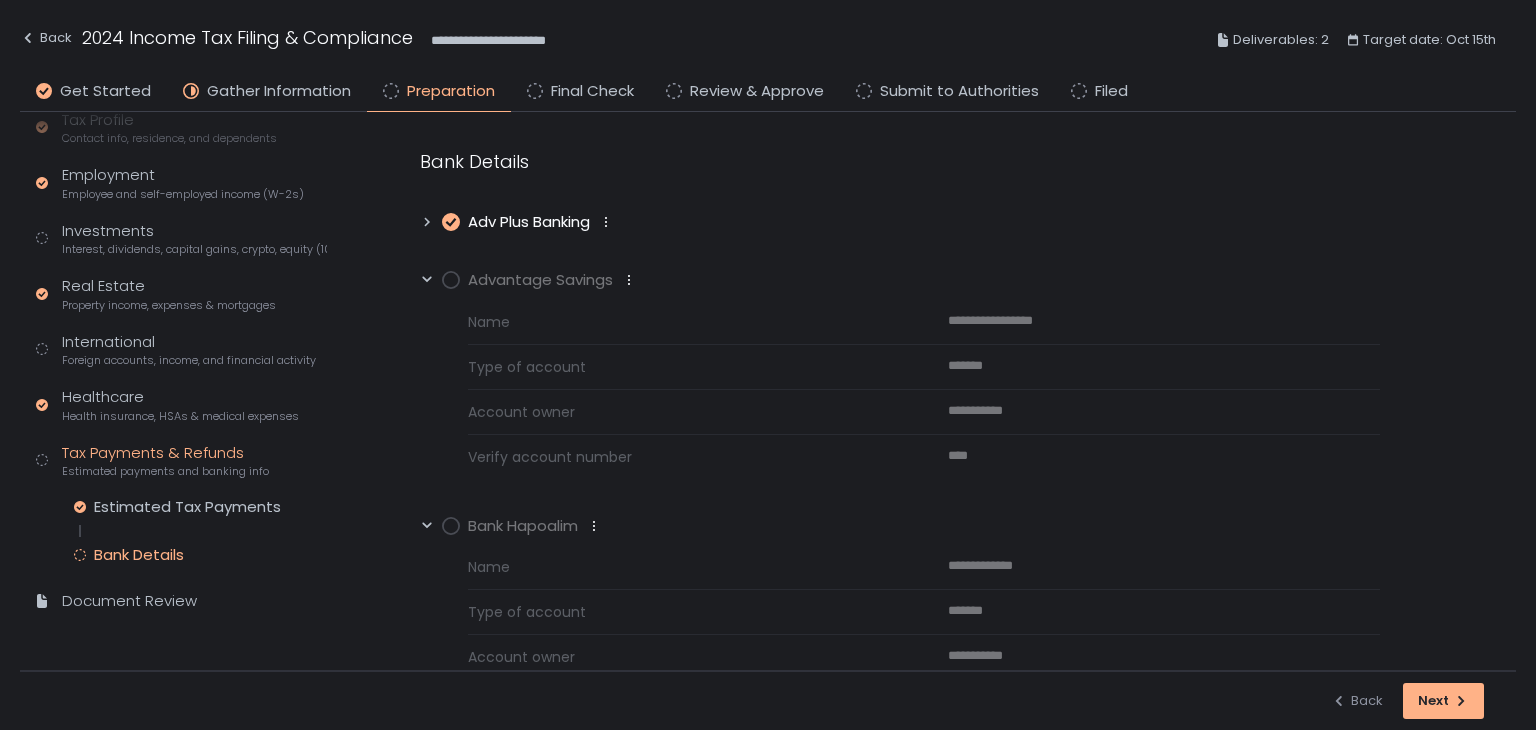 click 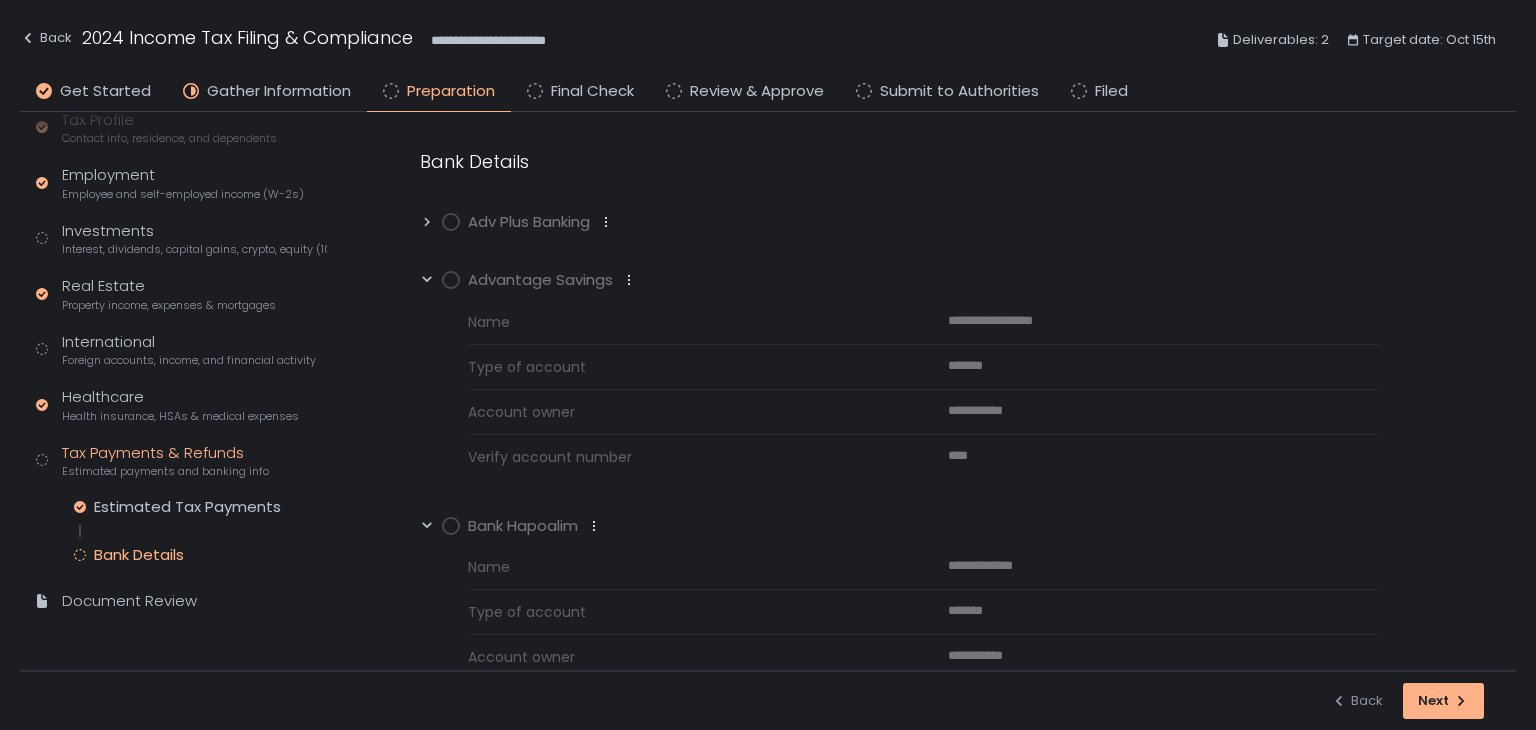 click 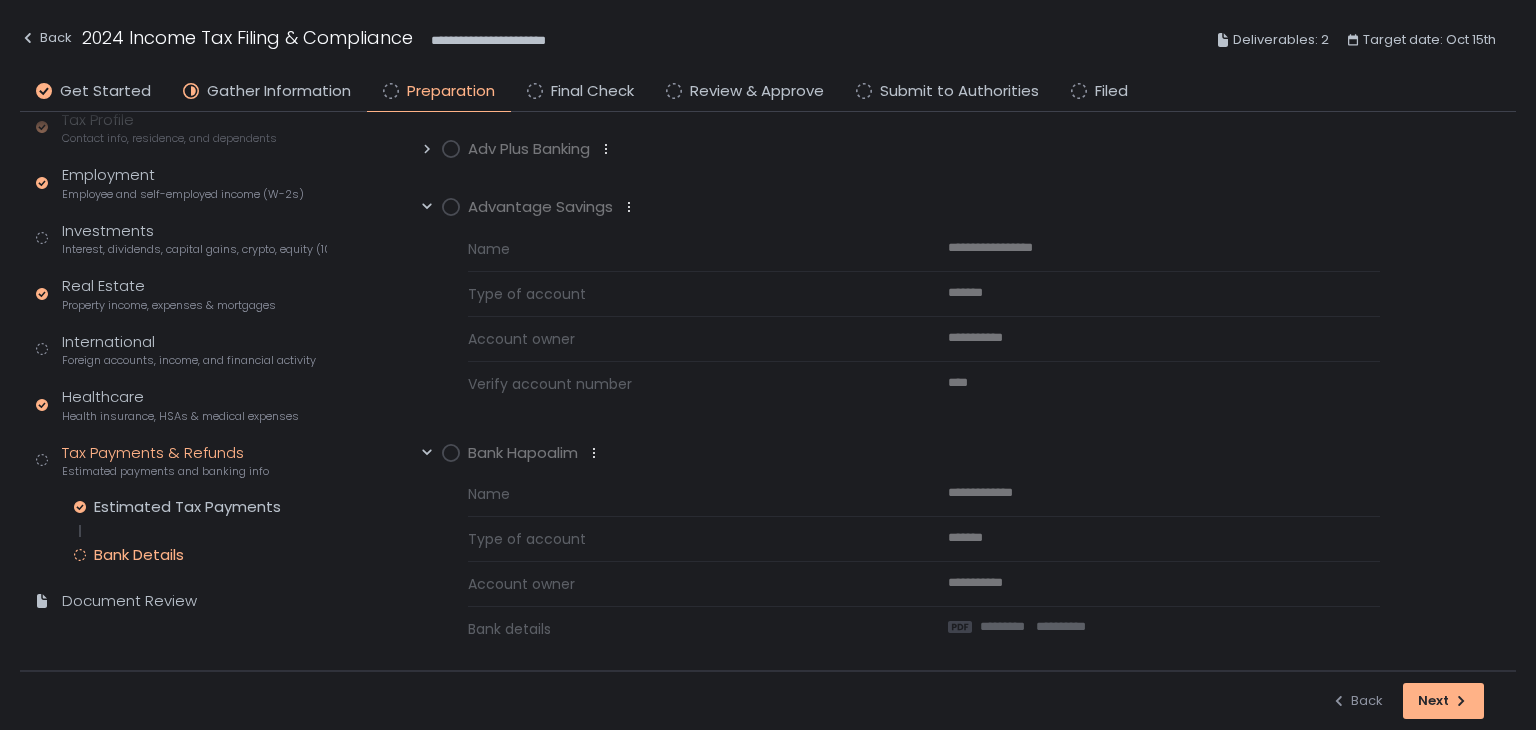 scroll, scrollTop: 0, scrollLeft: 0, axis: both 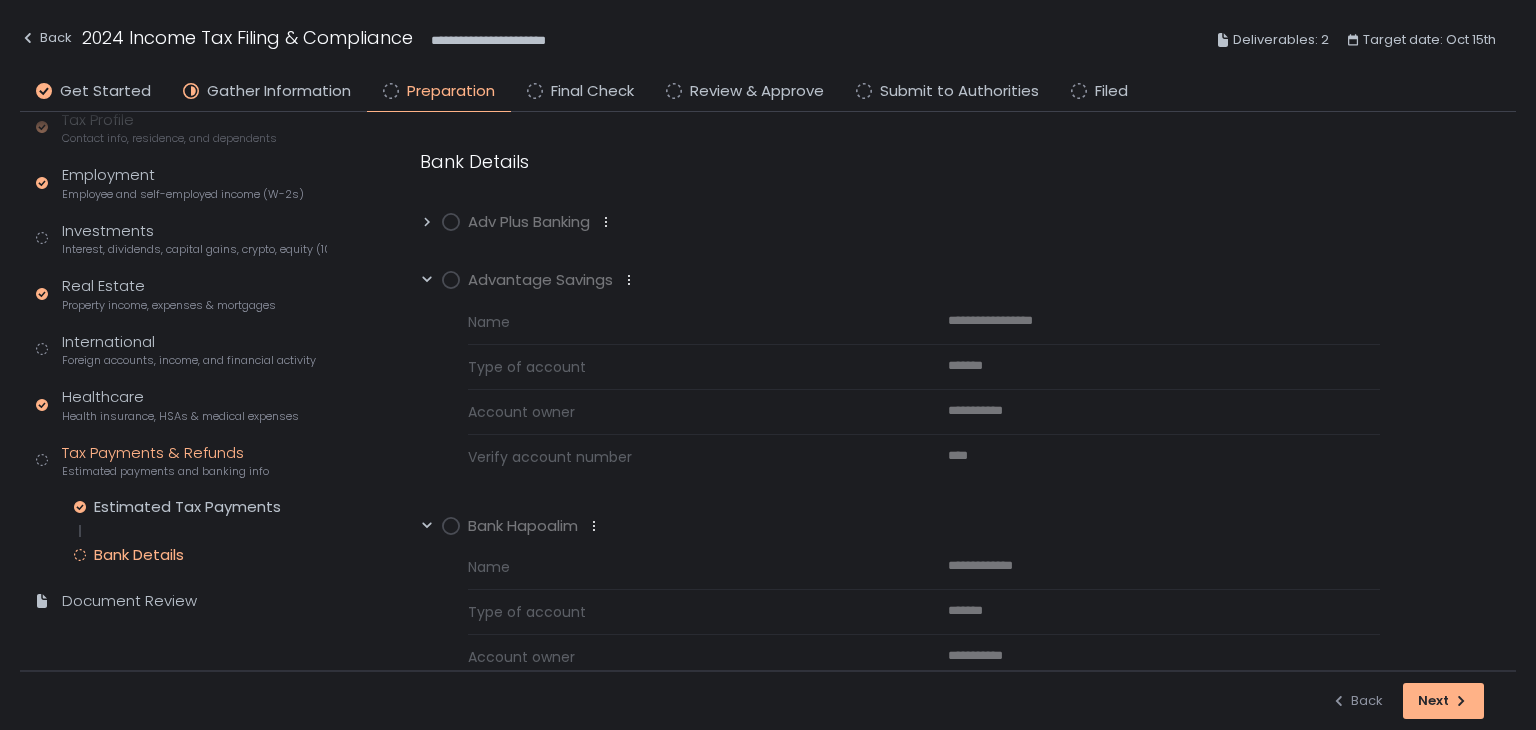 click 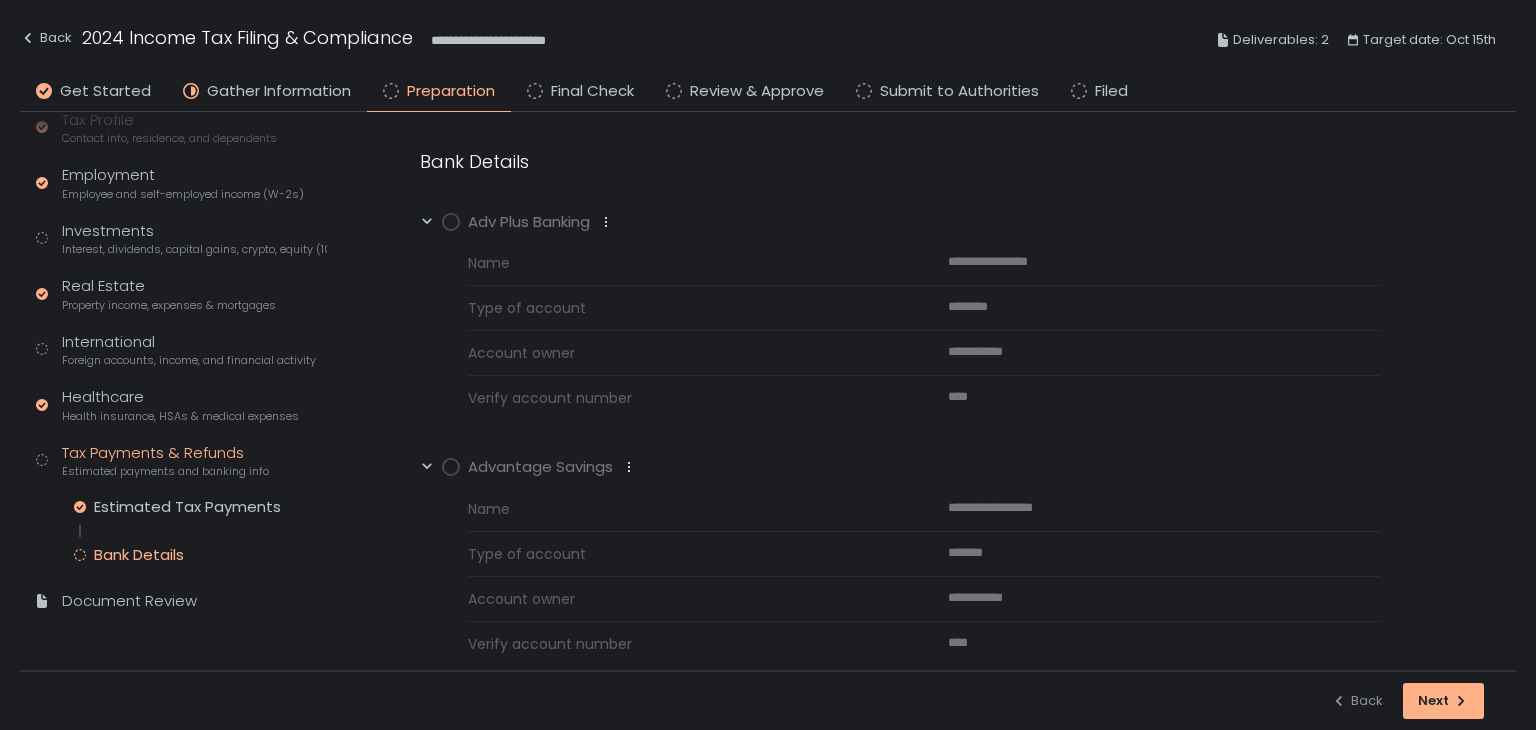 click 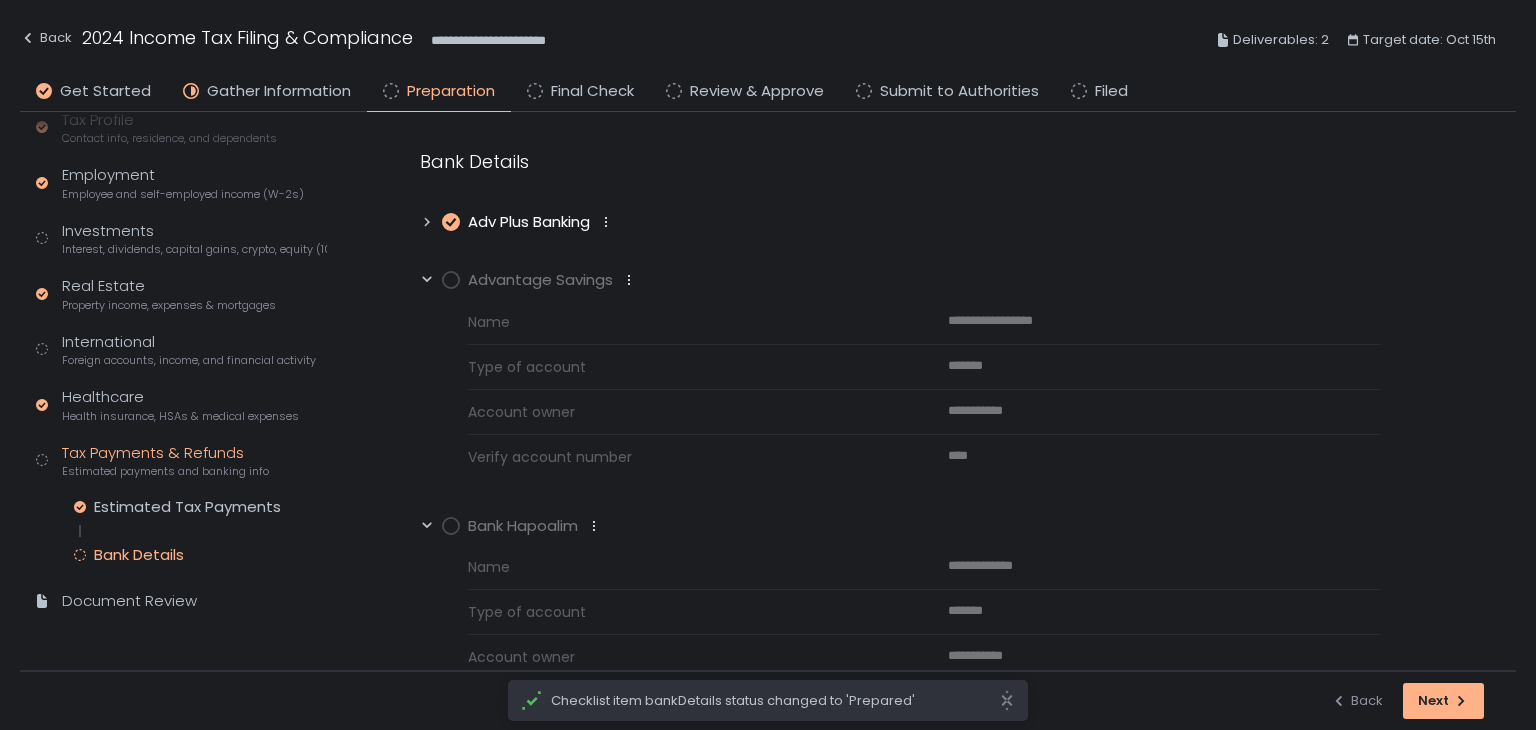 click 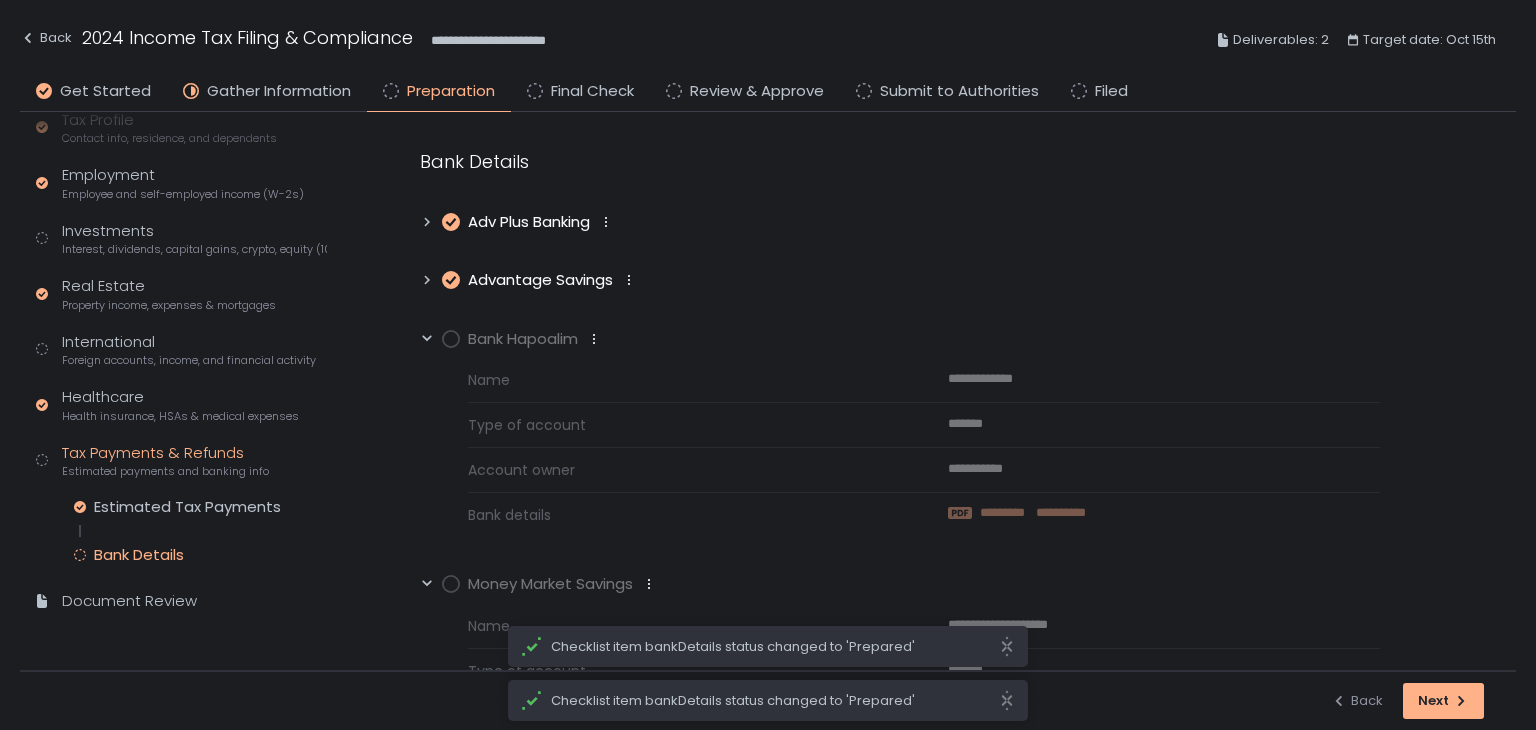 click on "*********" at bounding box center [1007, 513] 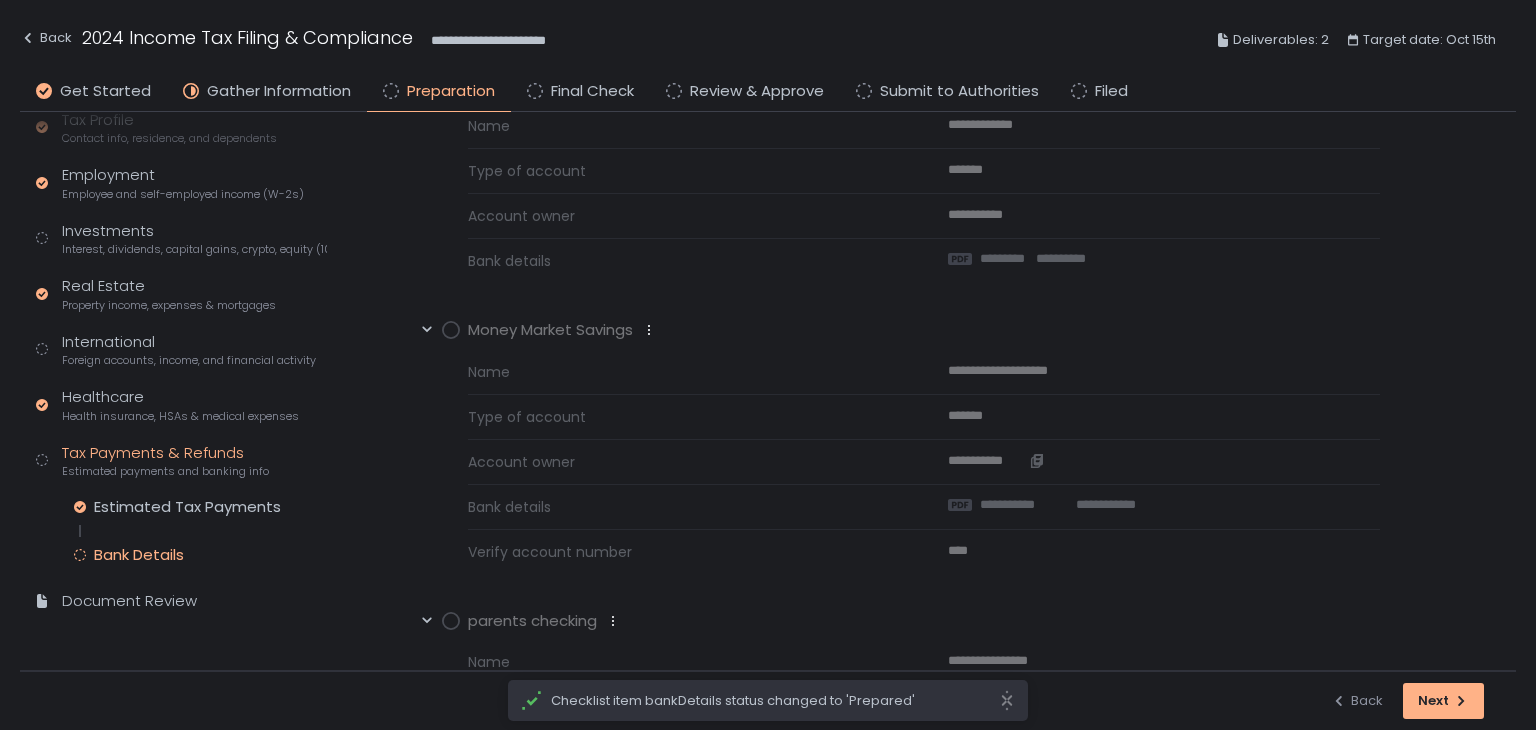 scroll, scrollTop: 300, scrollLeft: 0, axis: vertical 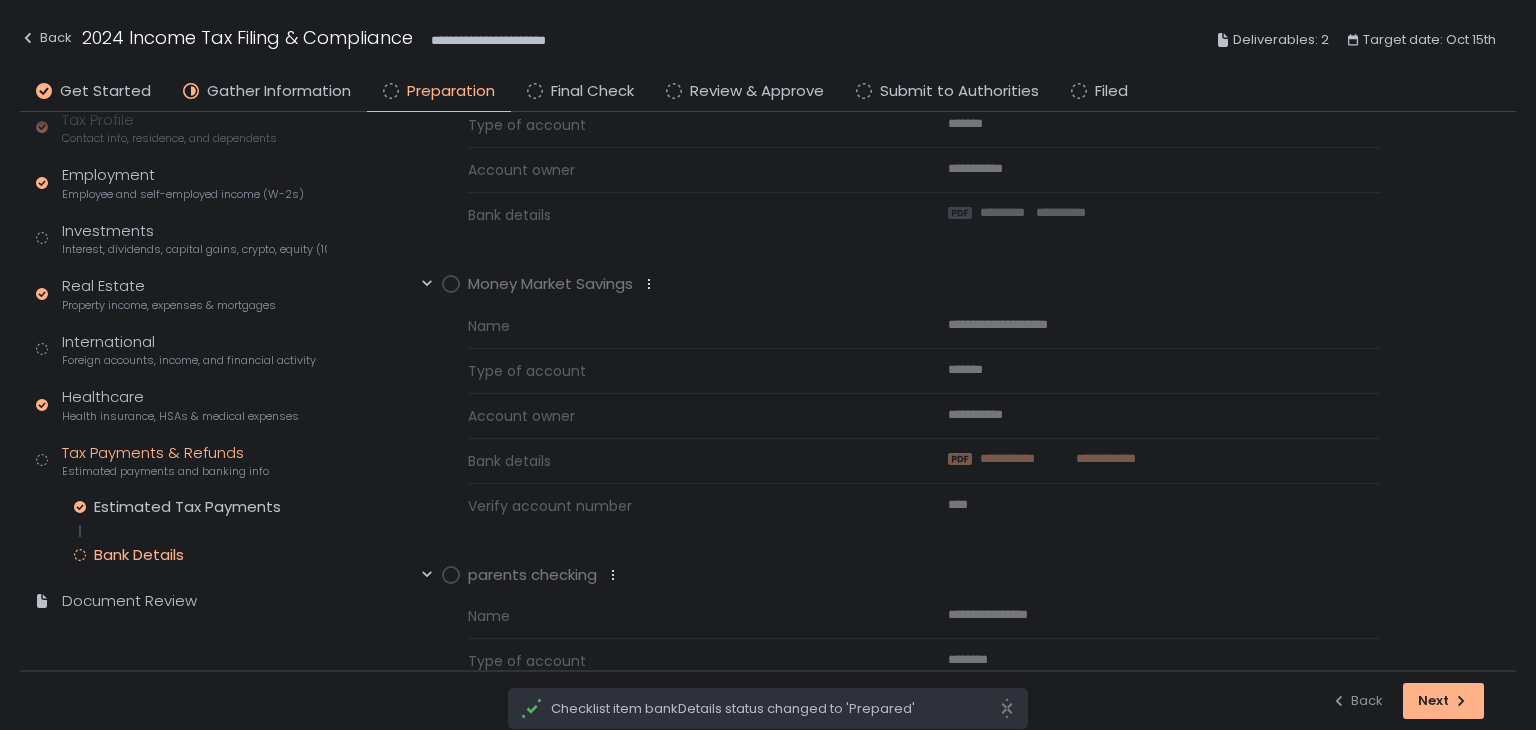 click on "**********" at bounding box center [1101, 459] 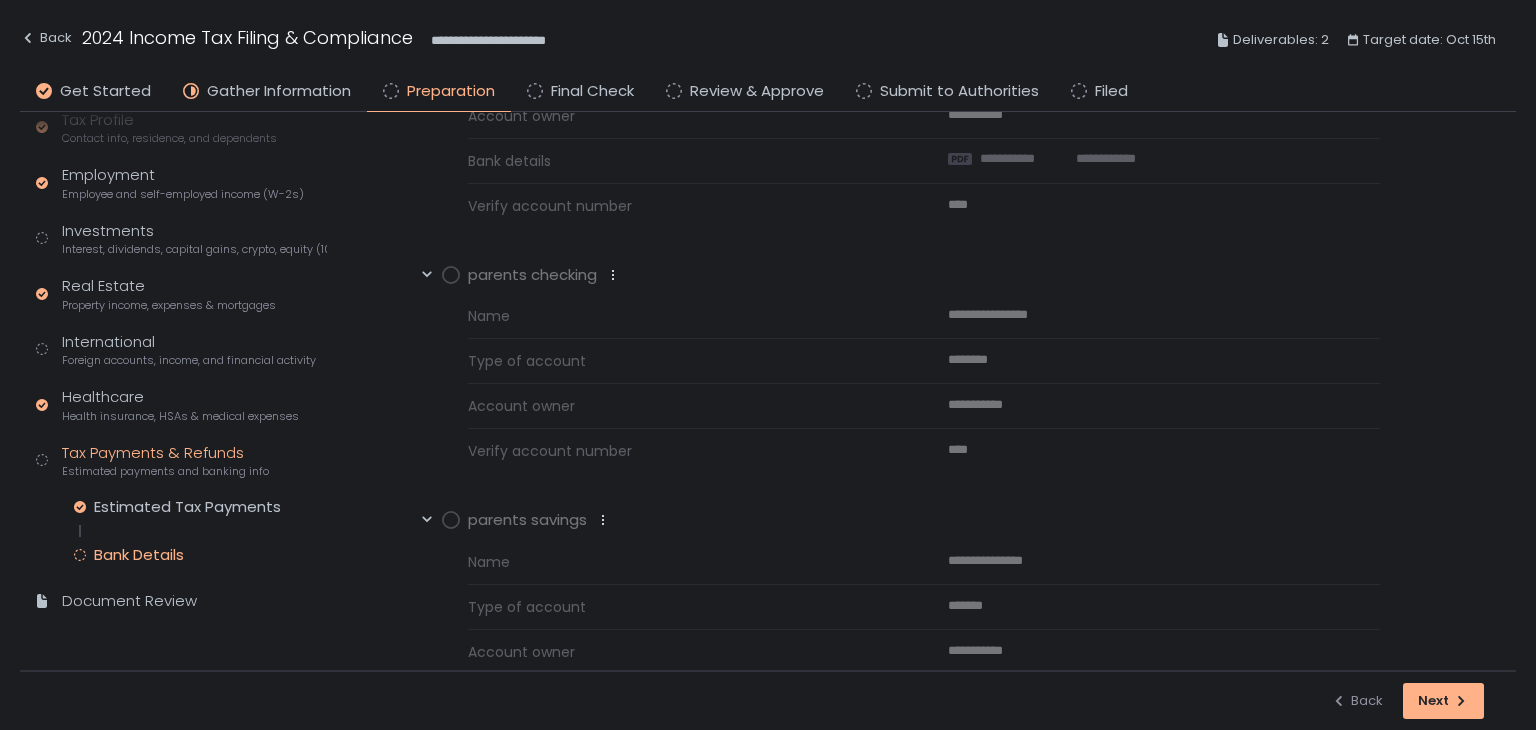 scroll, scrollTop: 682, scrollLeft: 0, axis: vertical 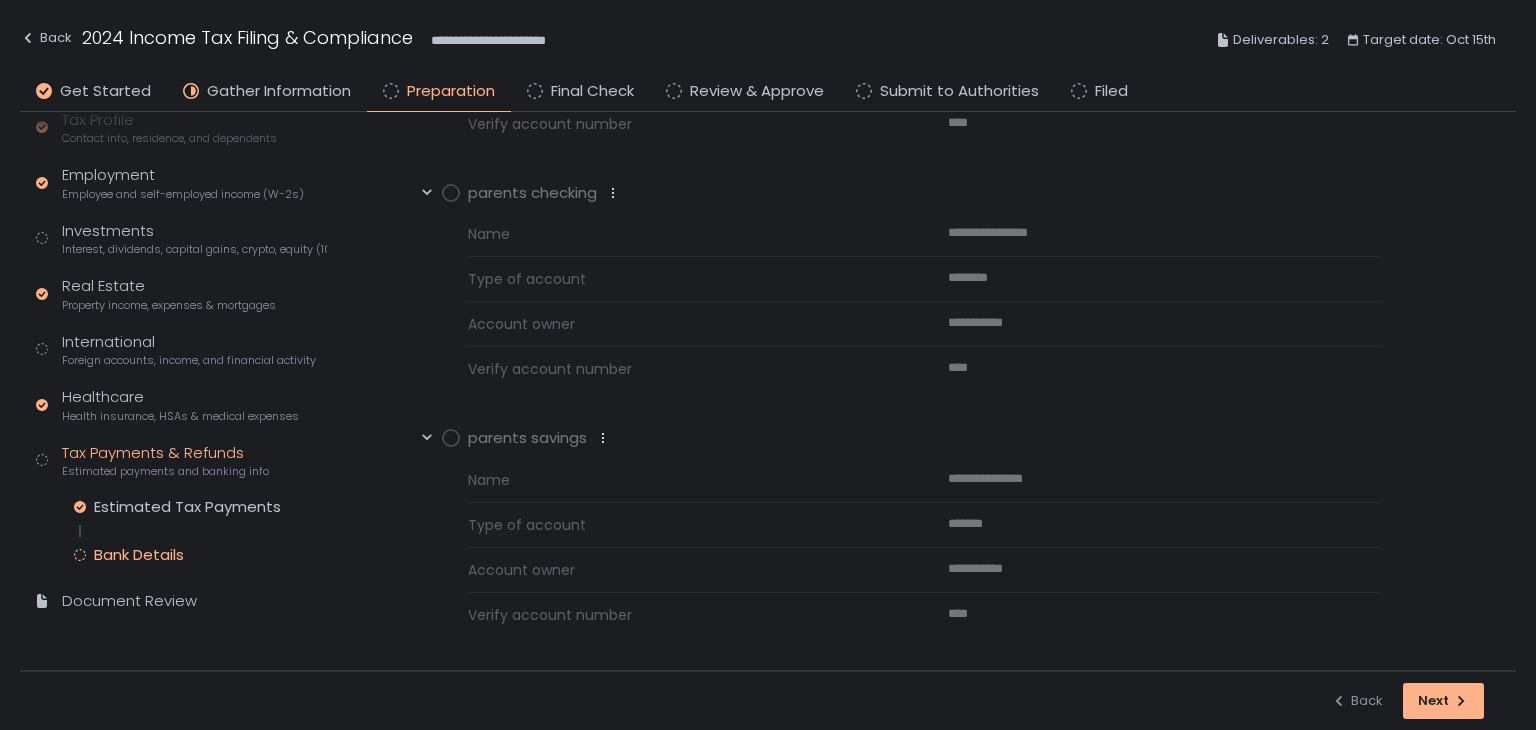 click 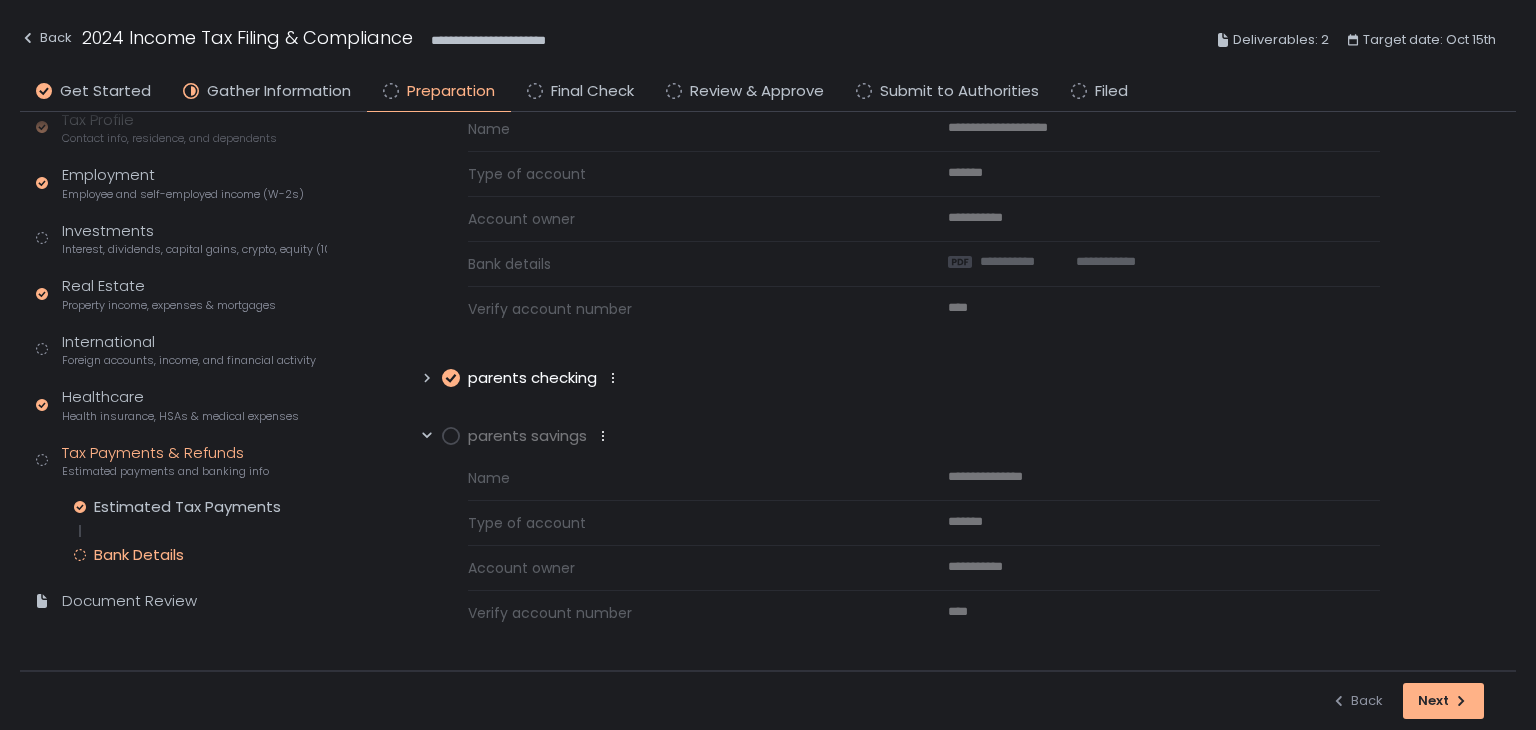 scroll, scrollTop: 496, scrollLeft: 0, axis: vertical 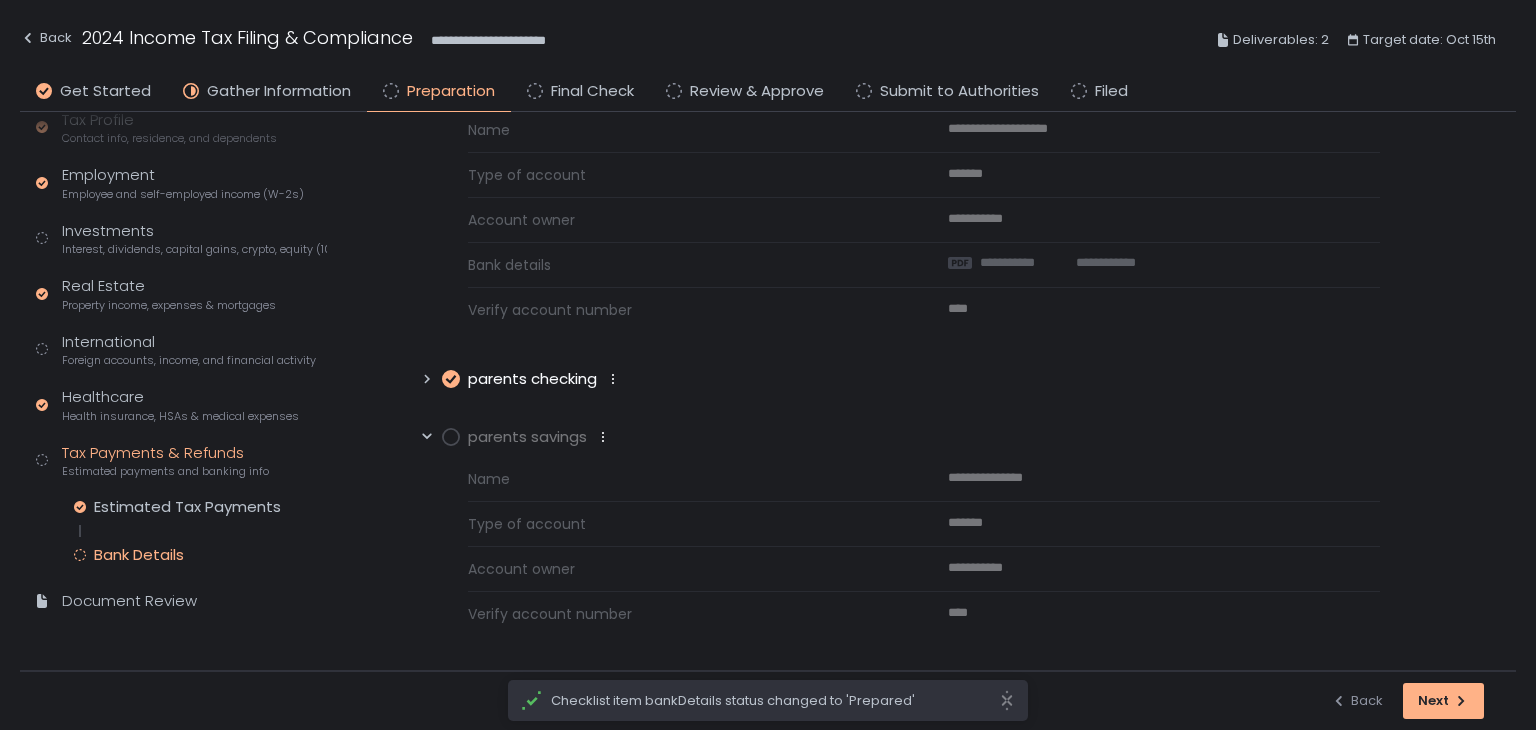 click 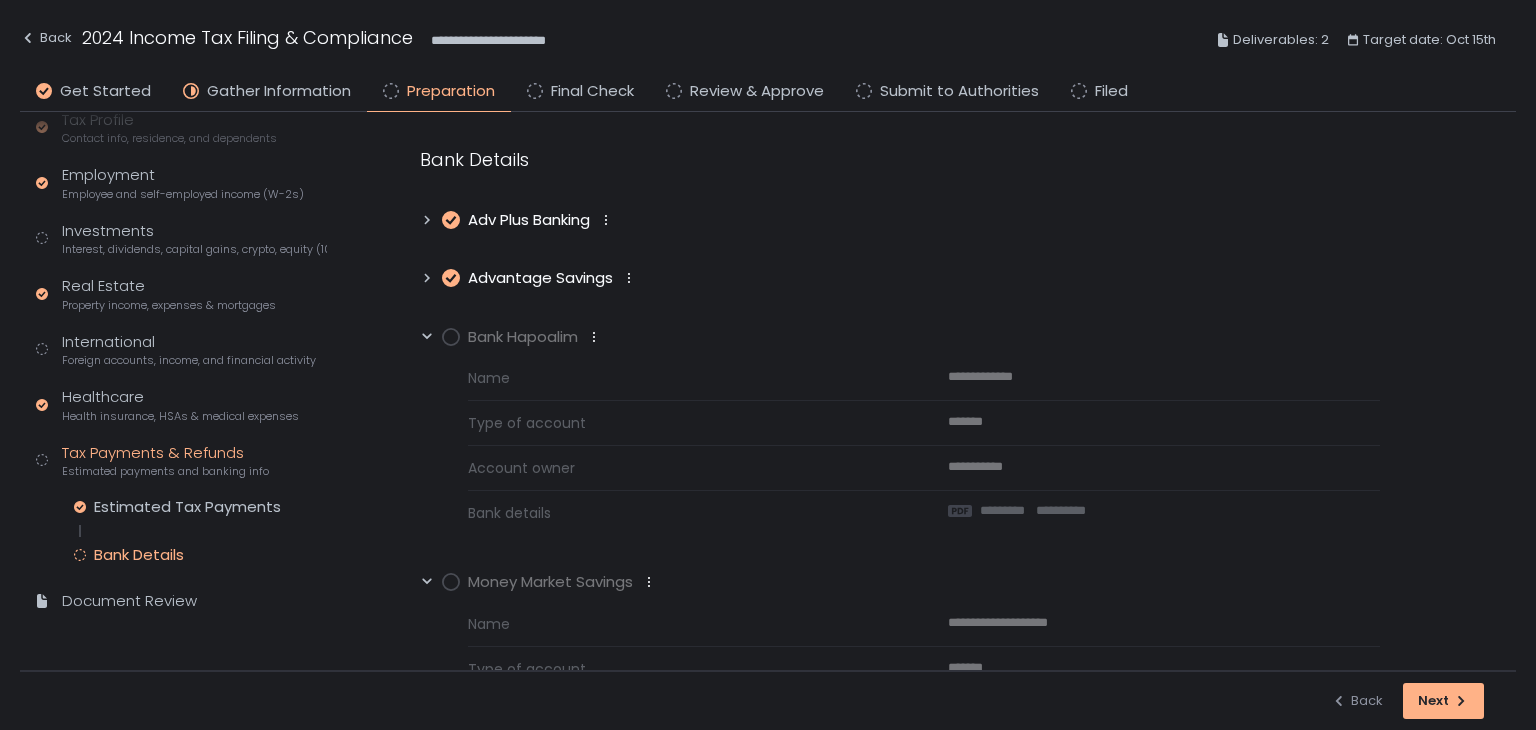 scroll, scrollTop: 0, scrollLeft: 0, axis: both 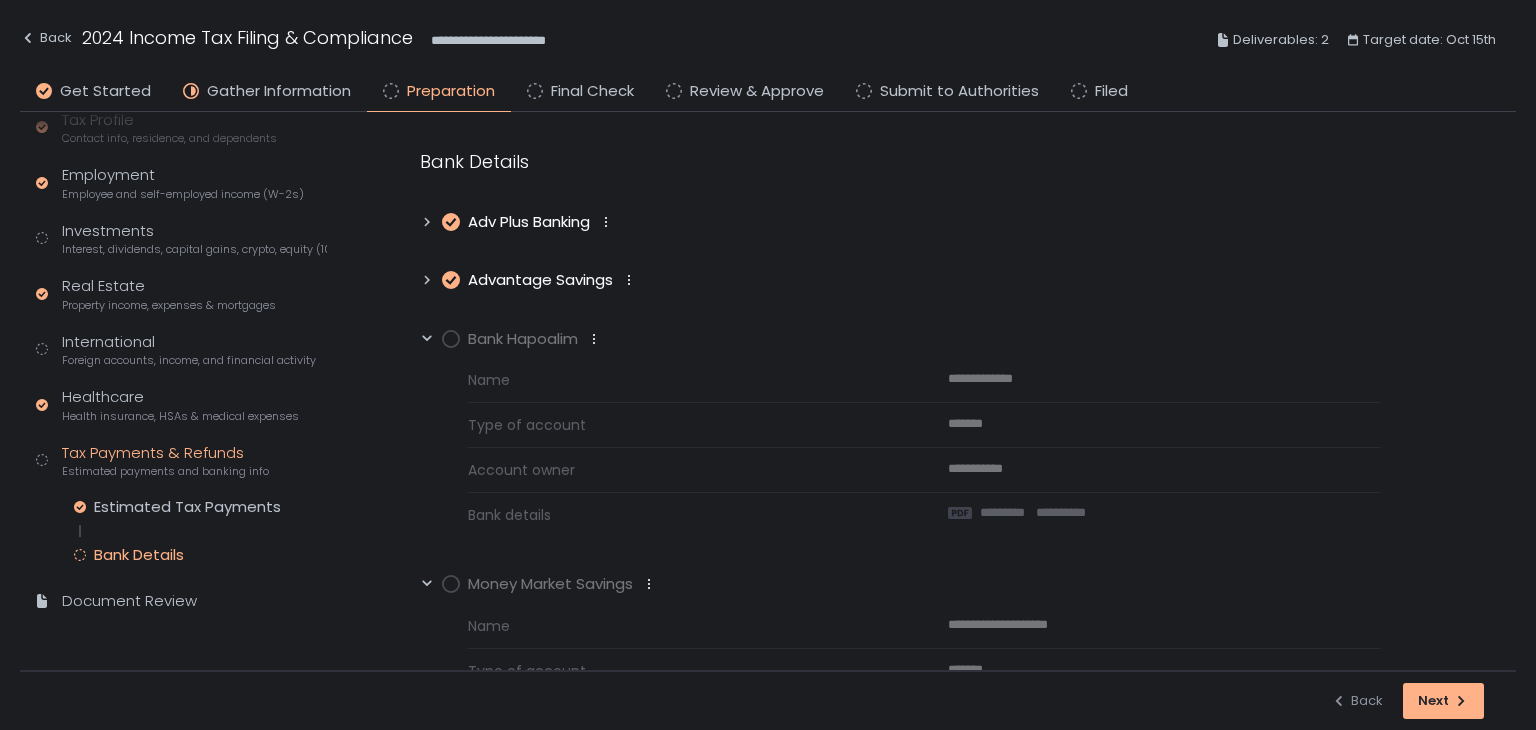 click 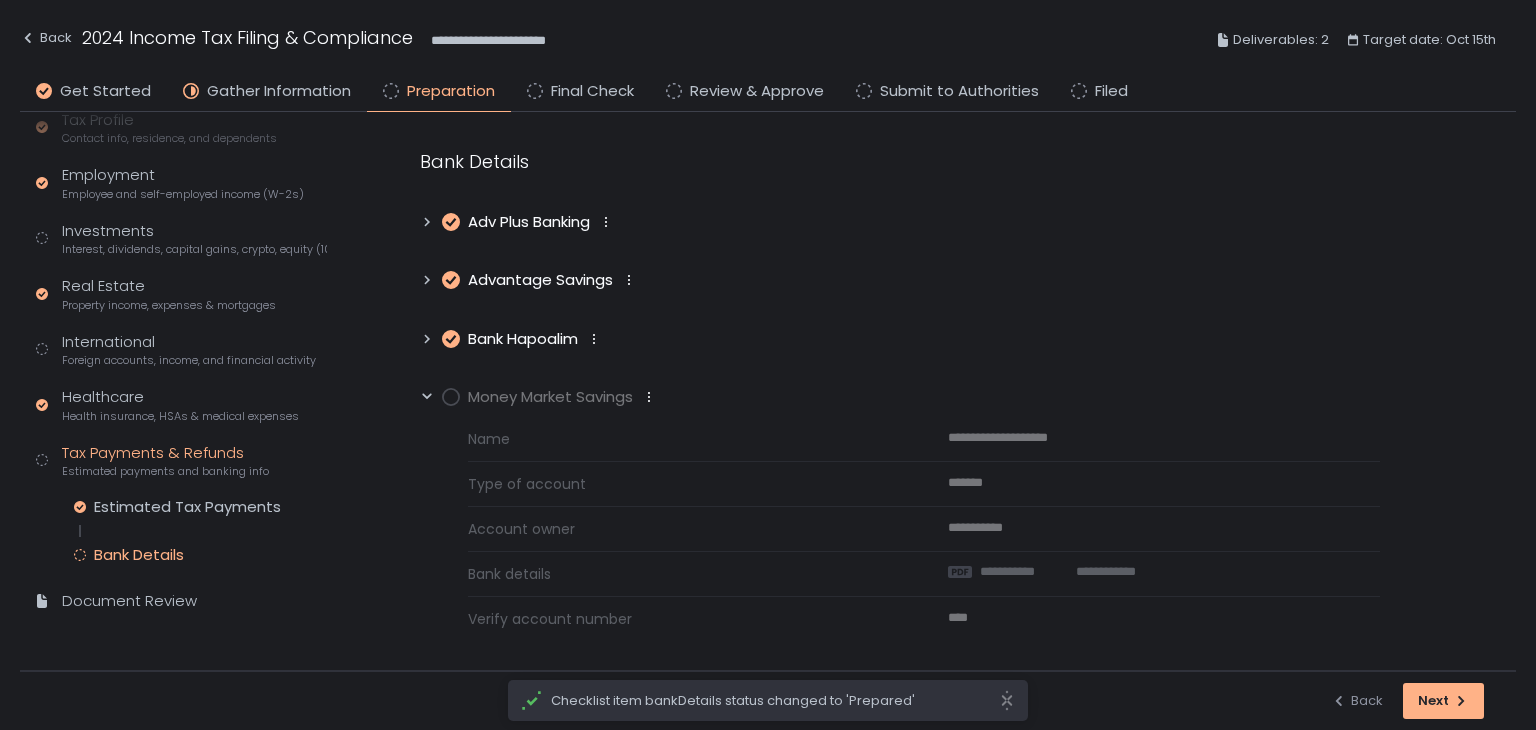 click 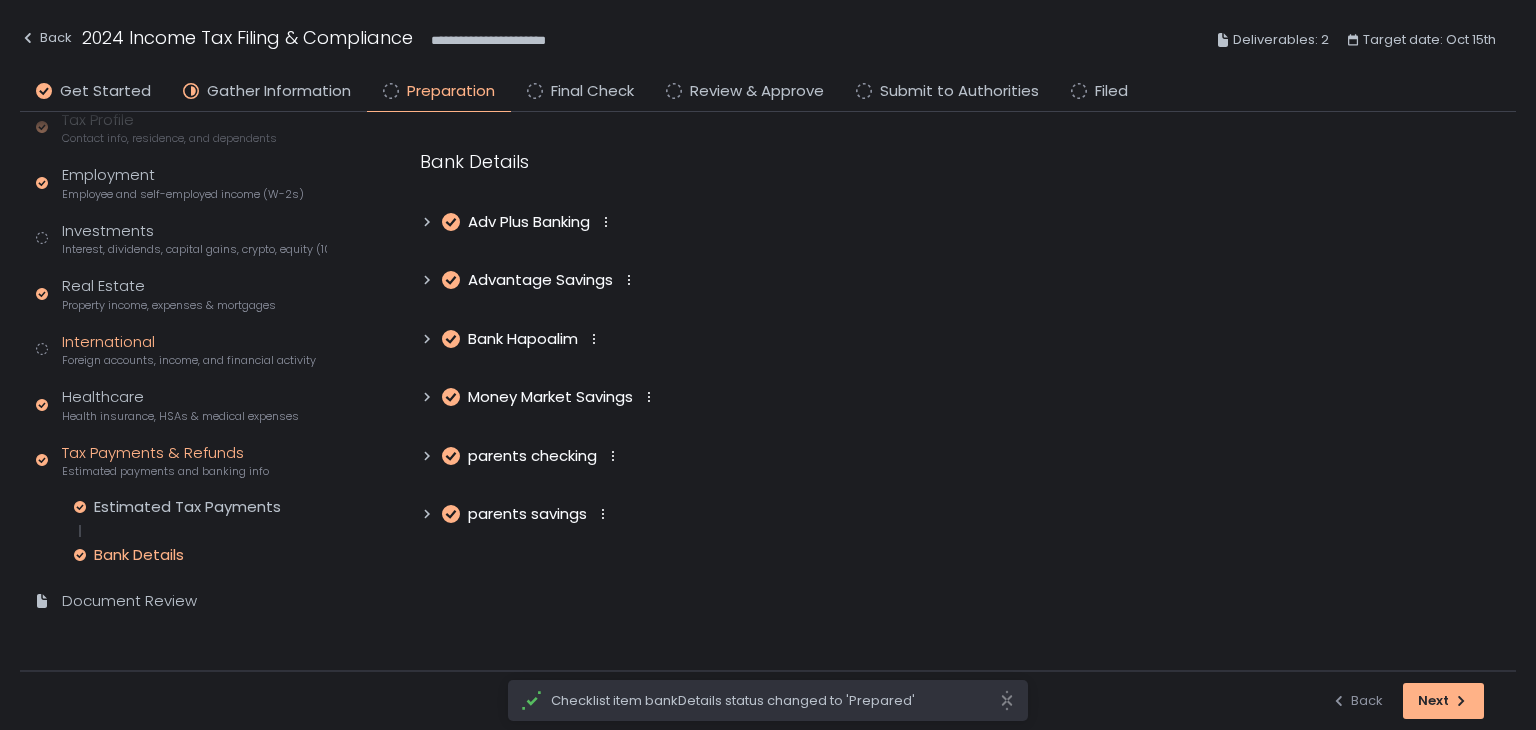 click on "International Foreign accounts, income, and financial activity" 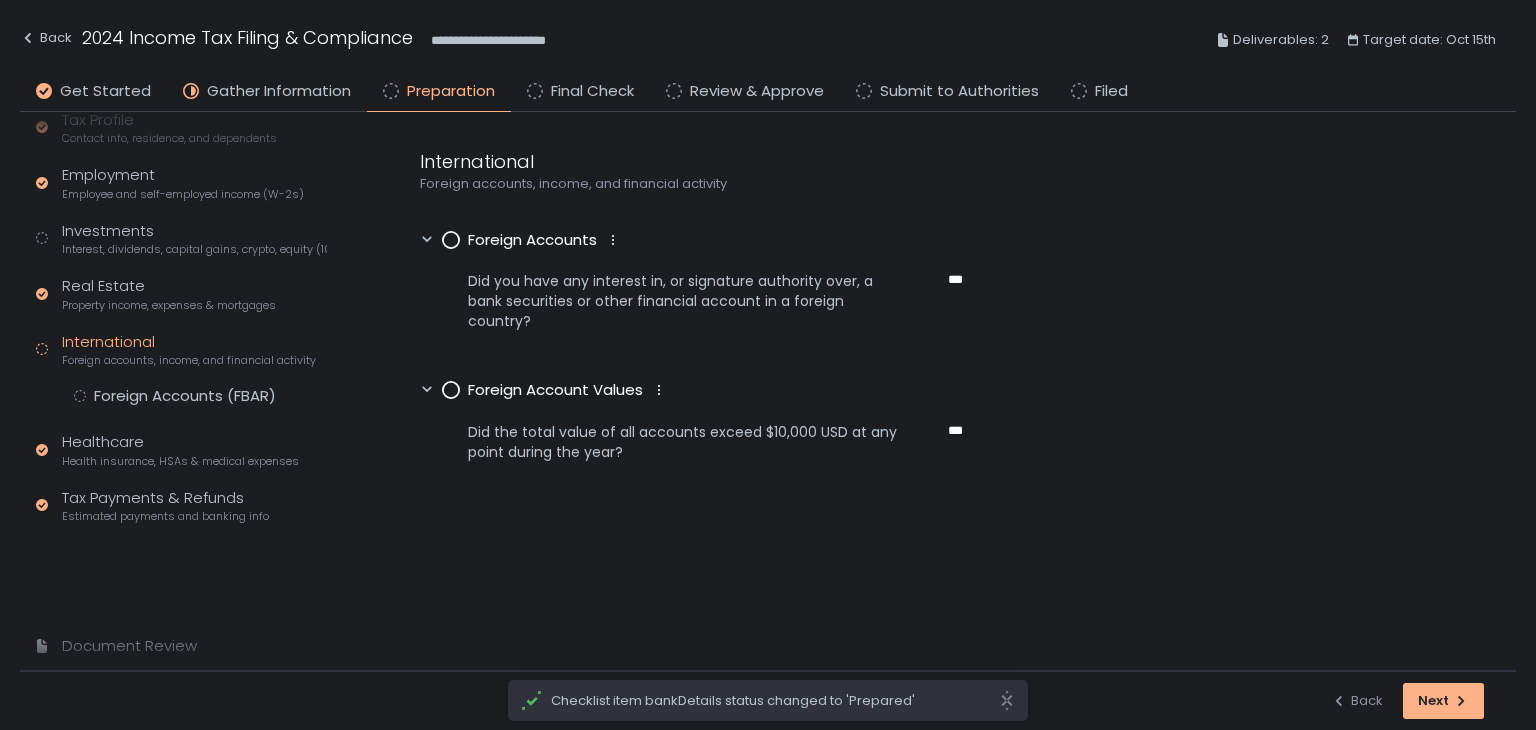 scroll, scrollTop: 165, scrollLeft: 0, axis: vertical 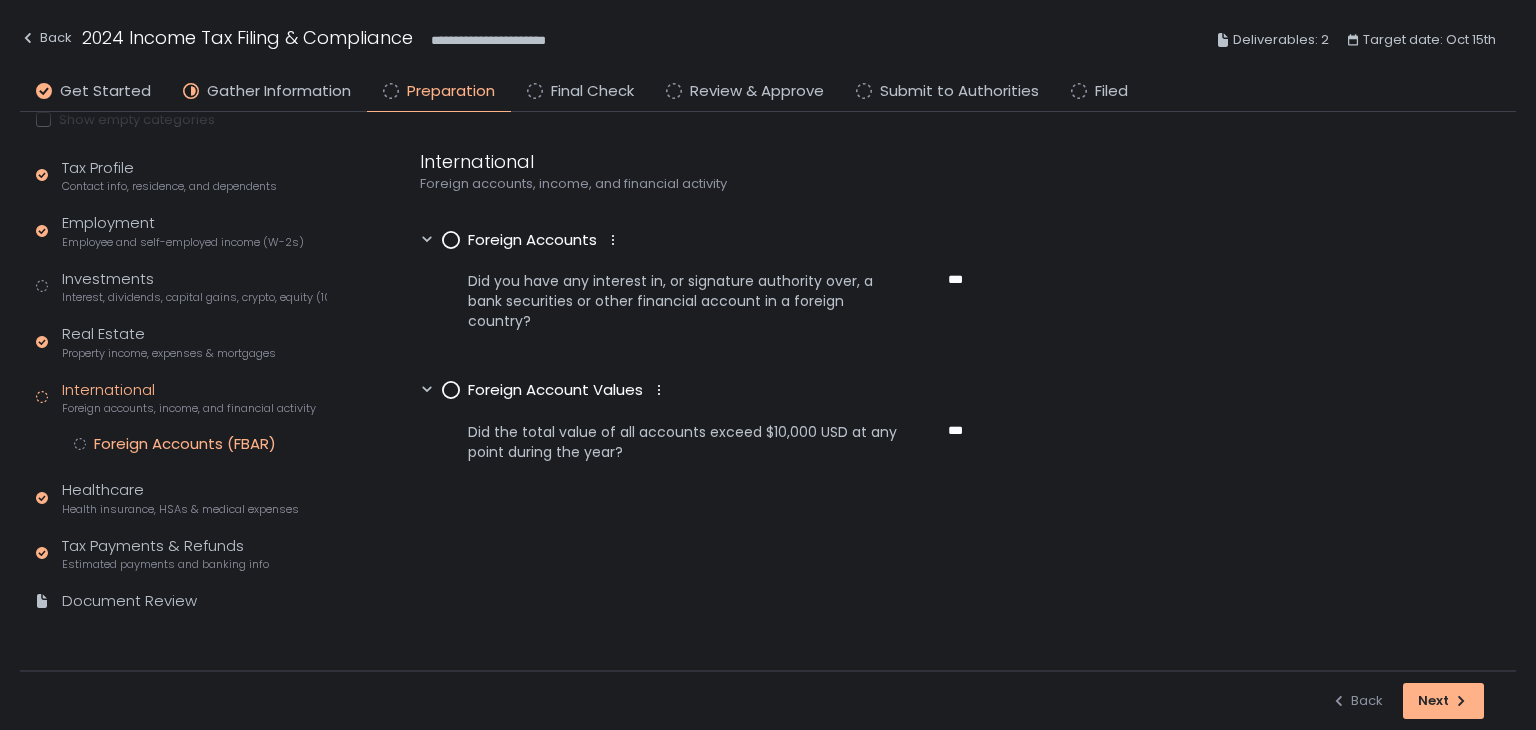 click on "Foreign Accounts (FBAR)" 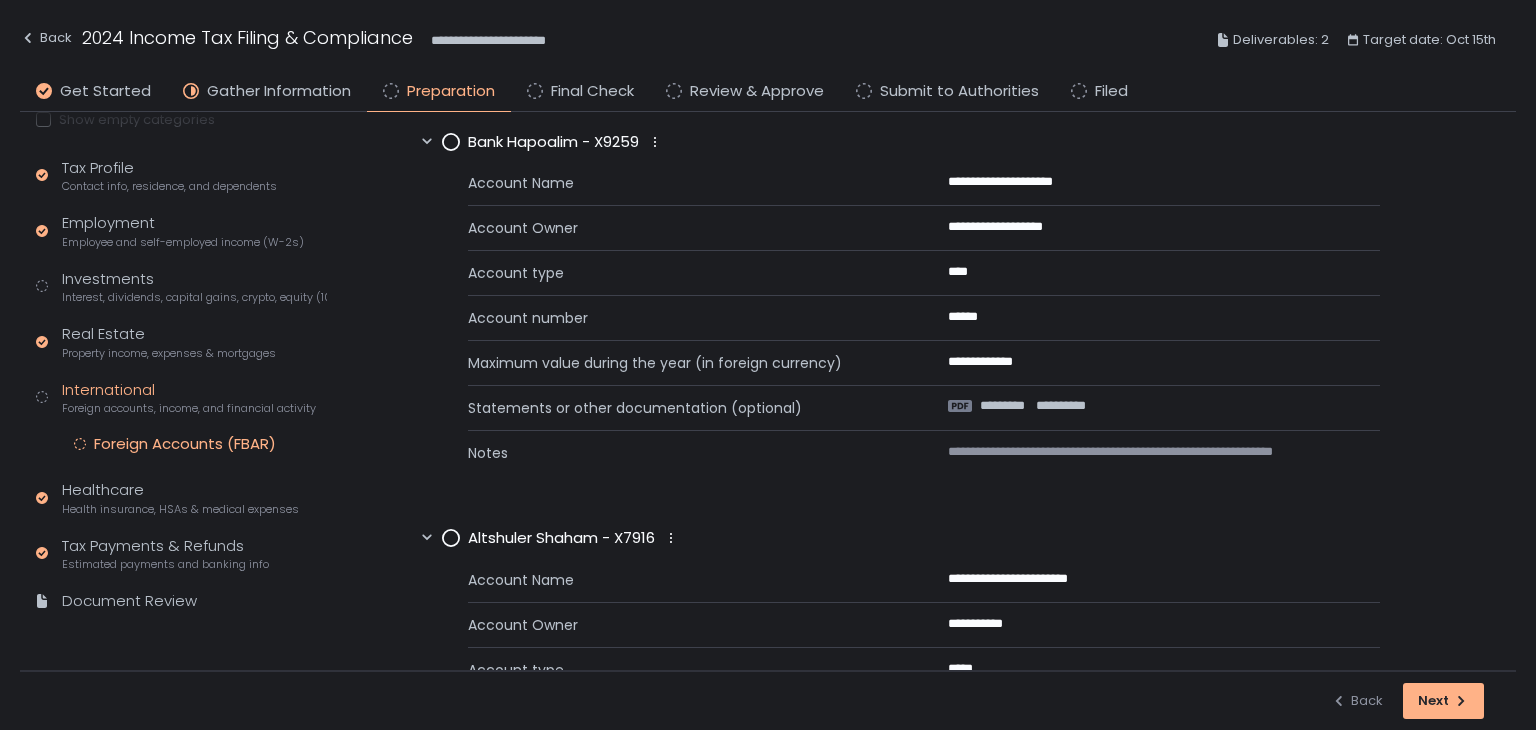 scroll, scrollTop: 300, scrollLeft: 0, axis: vertical 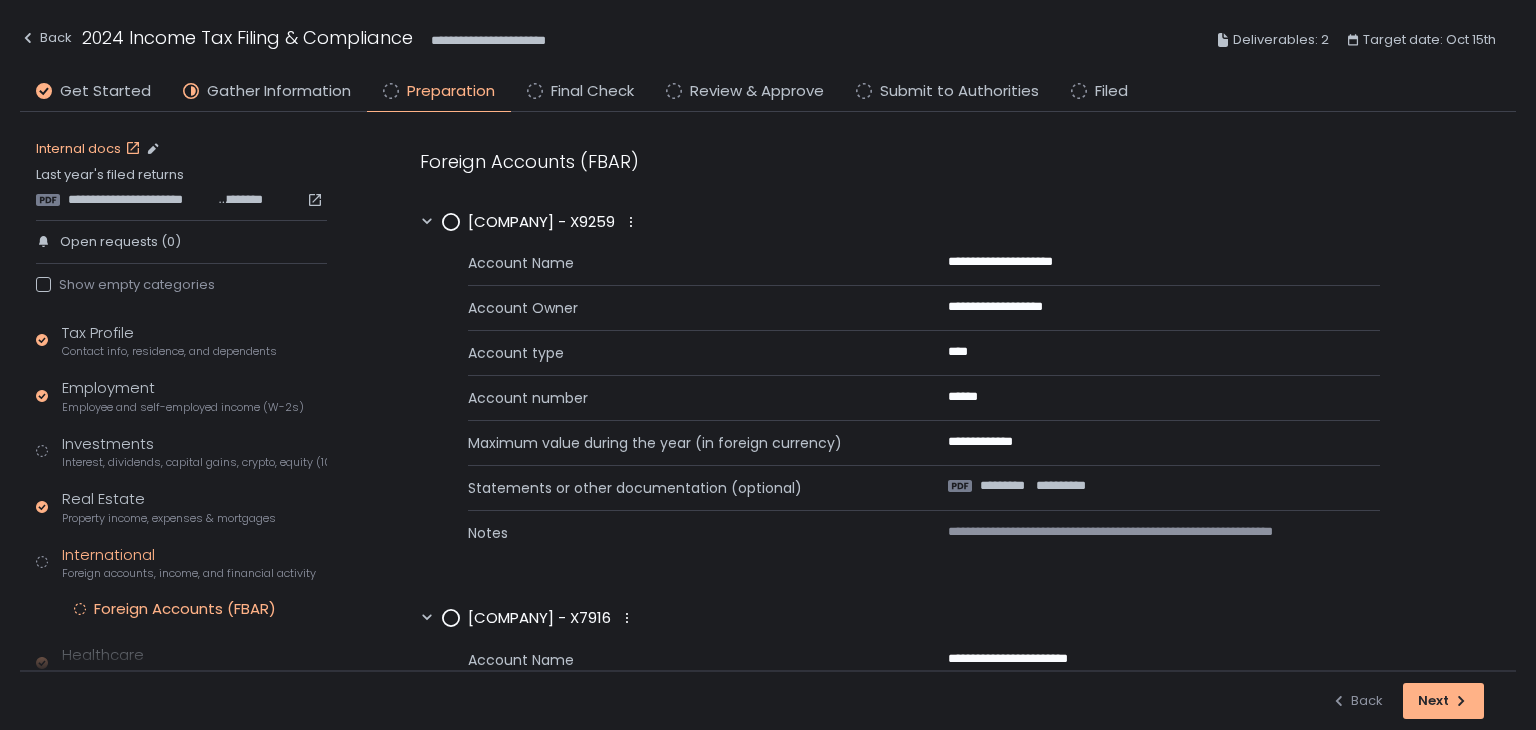 click on "Internal docs" at bounding box center (90, 149) 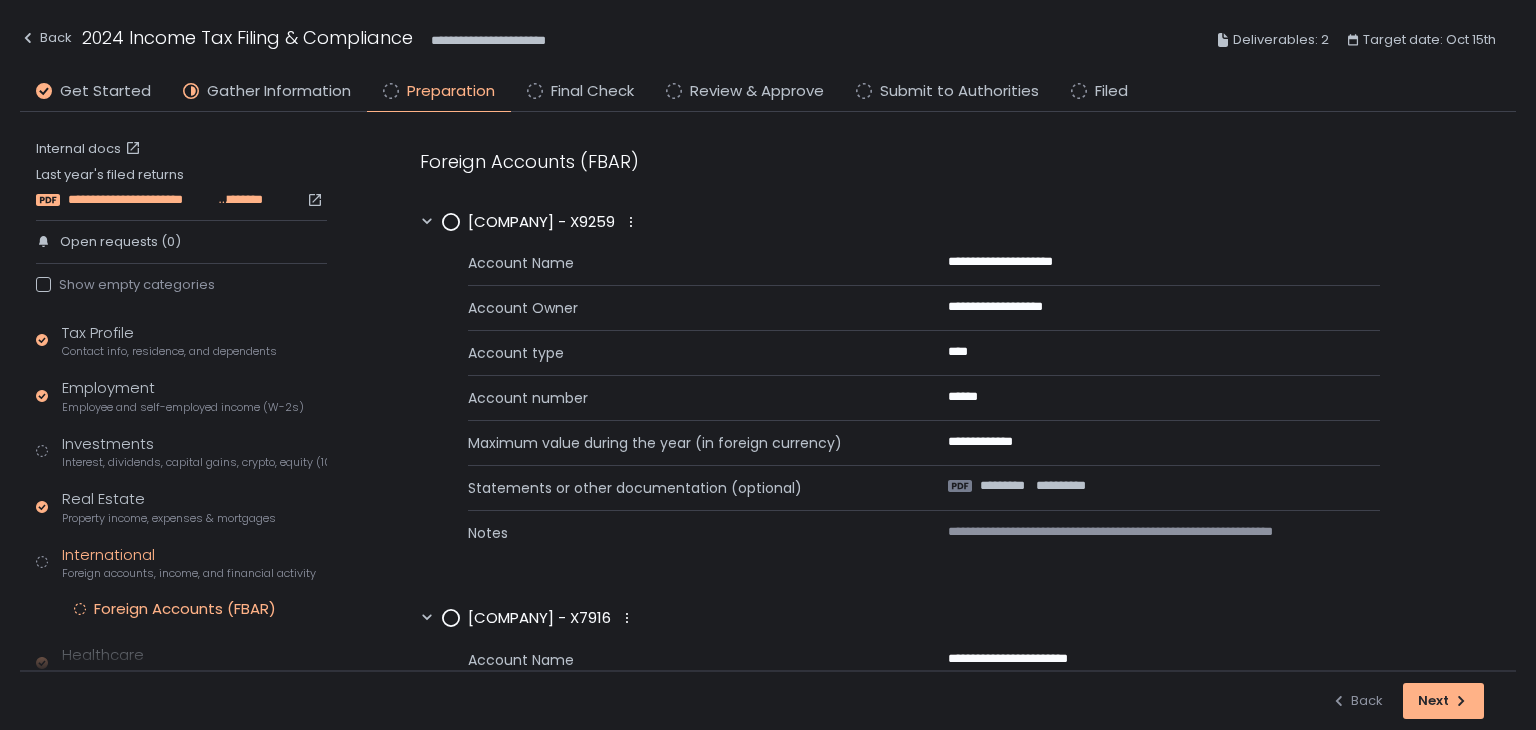 click on "**********" at bounding box center (141, 200) 